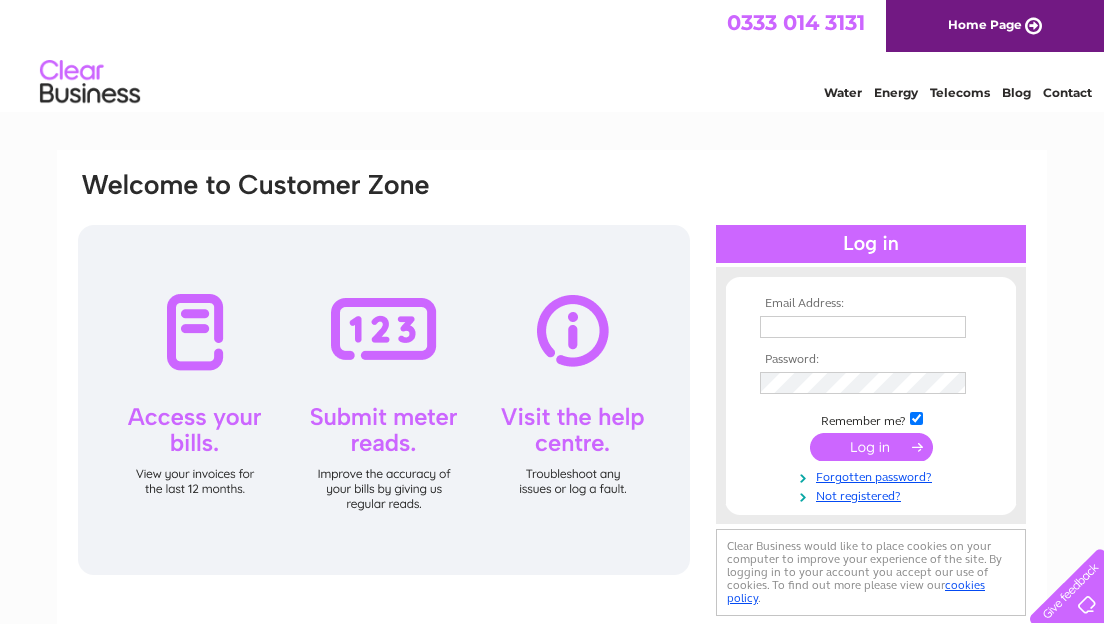 scroll, scrollTop: 0, scrollLeft: 0, axis: both 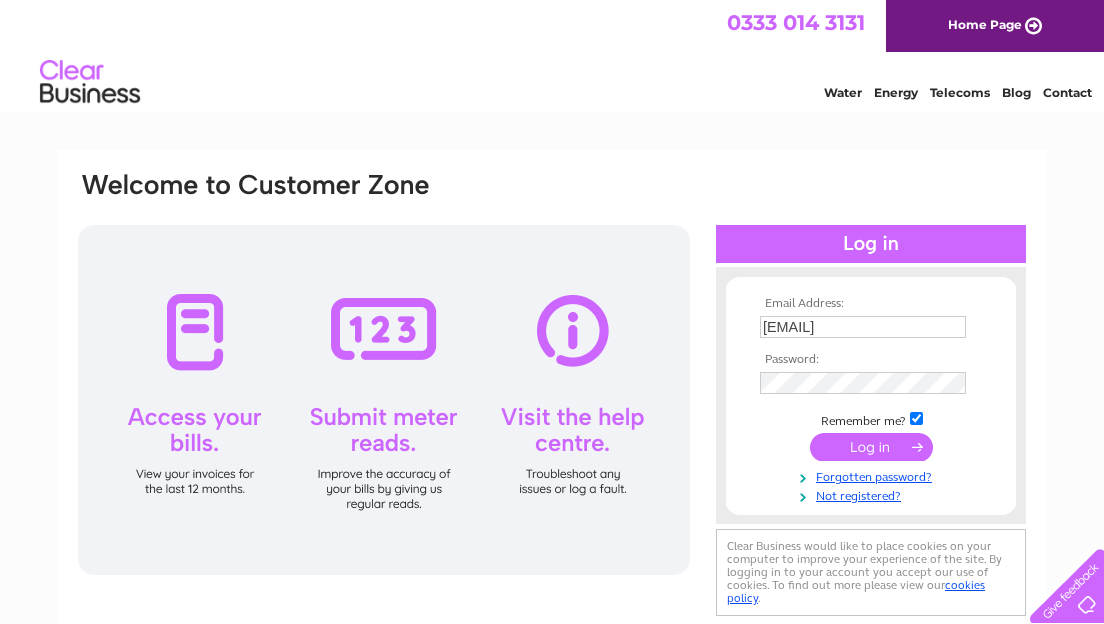 click at bounding box center (871, 447) 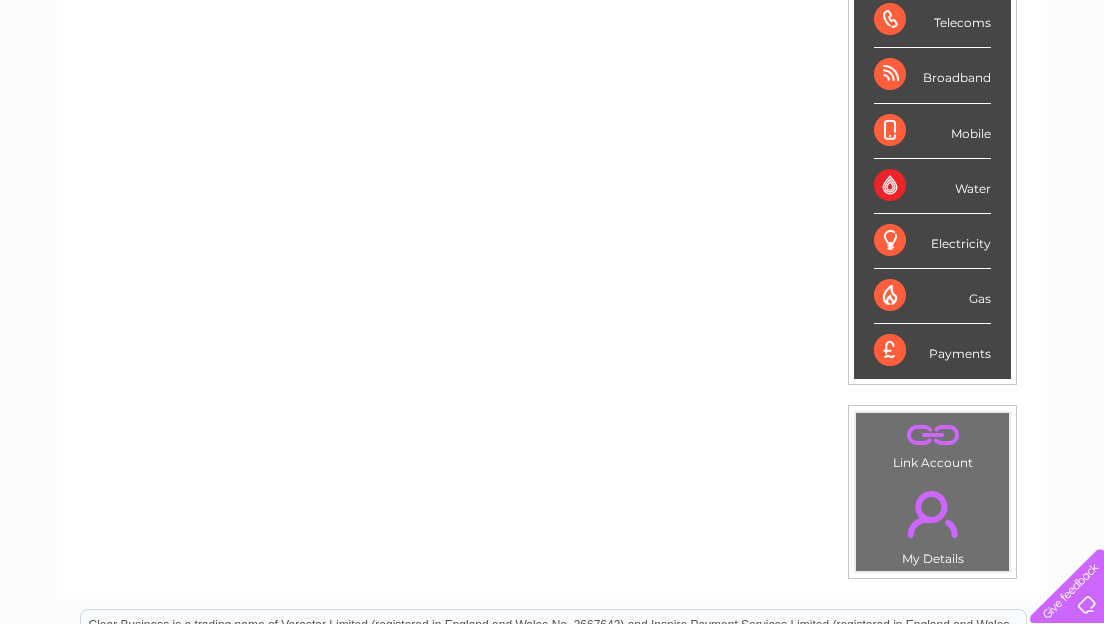 scroll, scrollTop: 328, scrollLeft: 0, axis: vertical 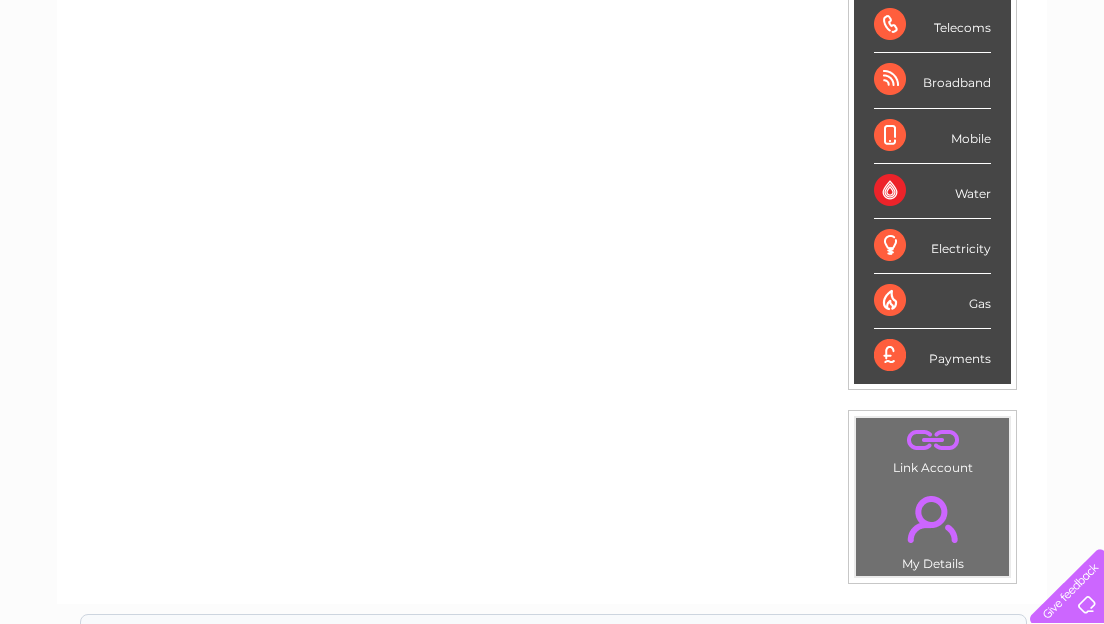 click on "Water" at bounding box center (932, 191) 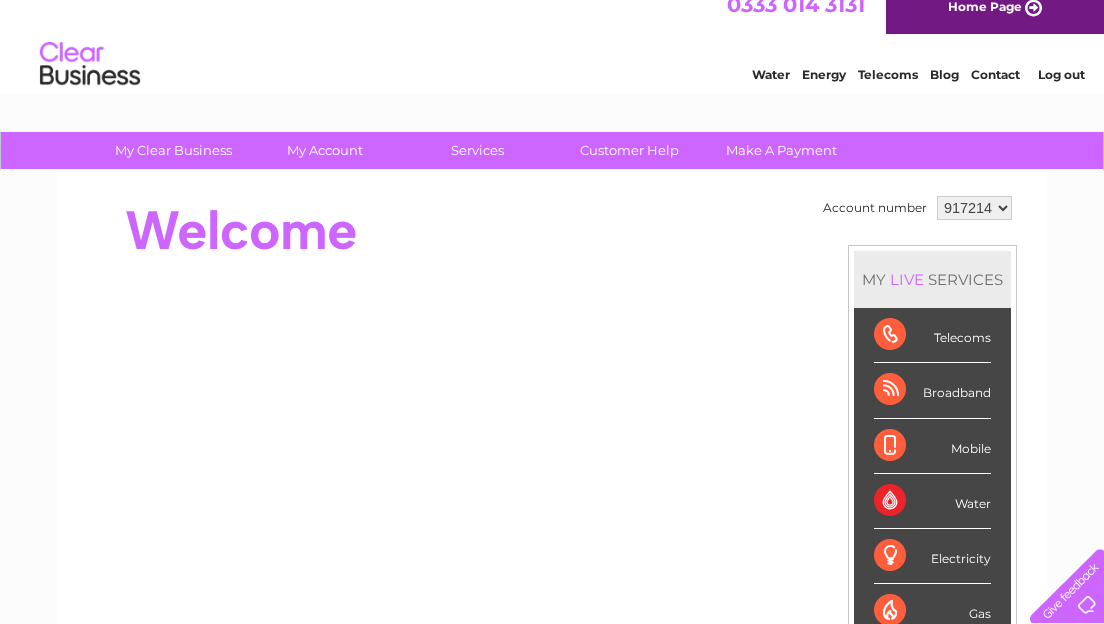 scroll, scrollTop: 0, scrollLeft: 0, axis: both 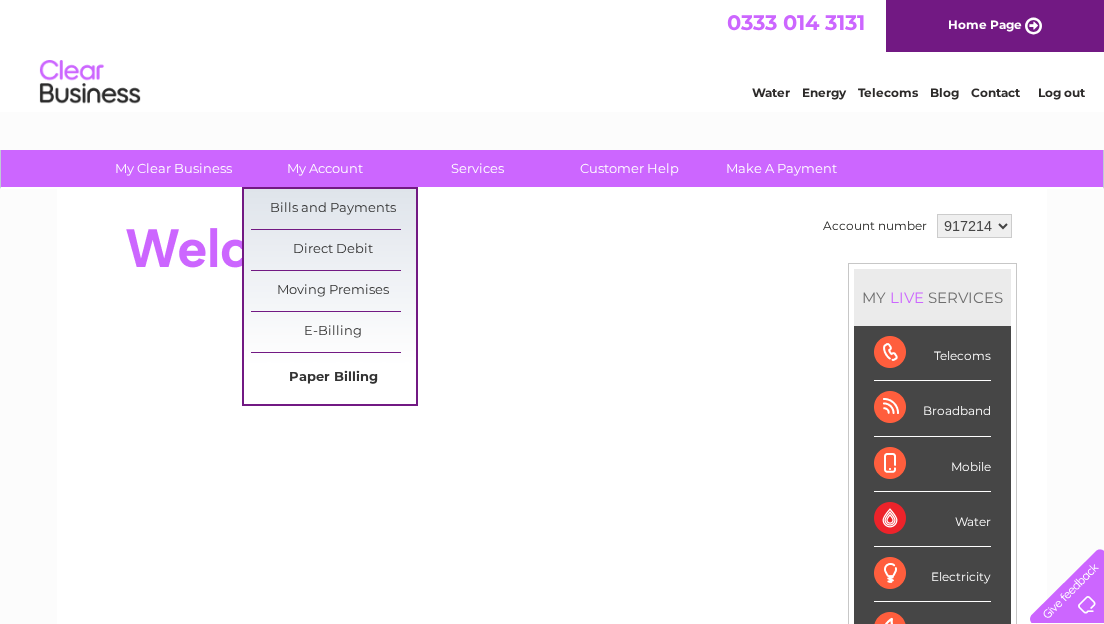 click on "Paper Billing" at bounding box center [333, 378] 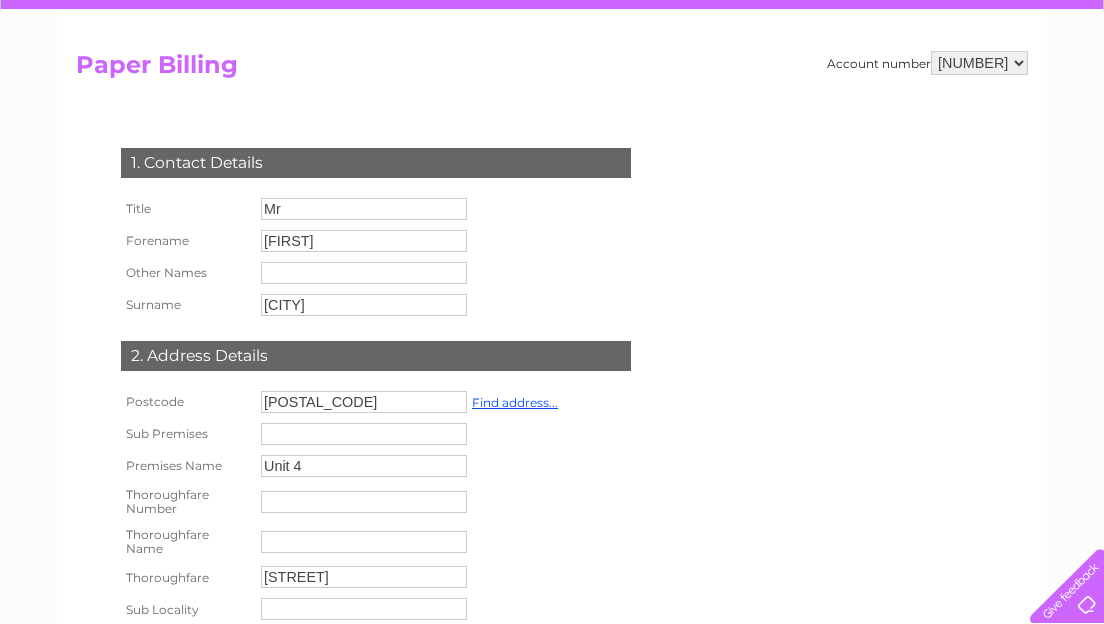 scroll, scrollTop: 96, scrollLeft: 0, axis: vertical 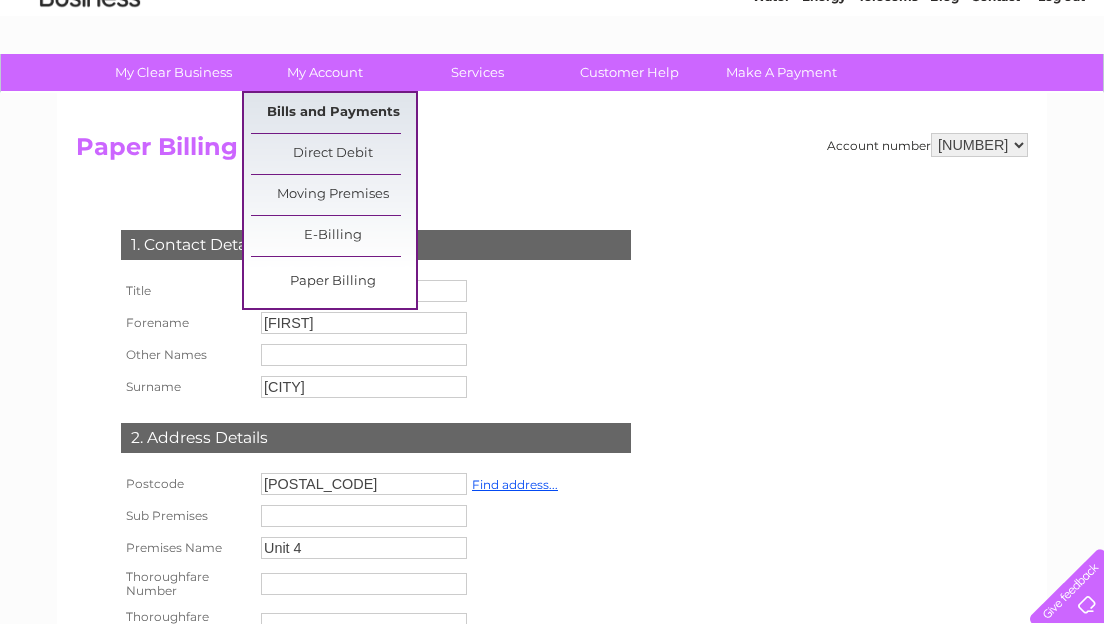 click on "Bills and Payments" at bounding box center (333, 113) 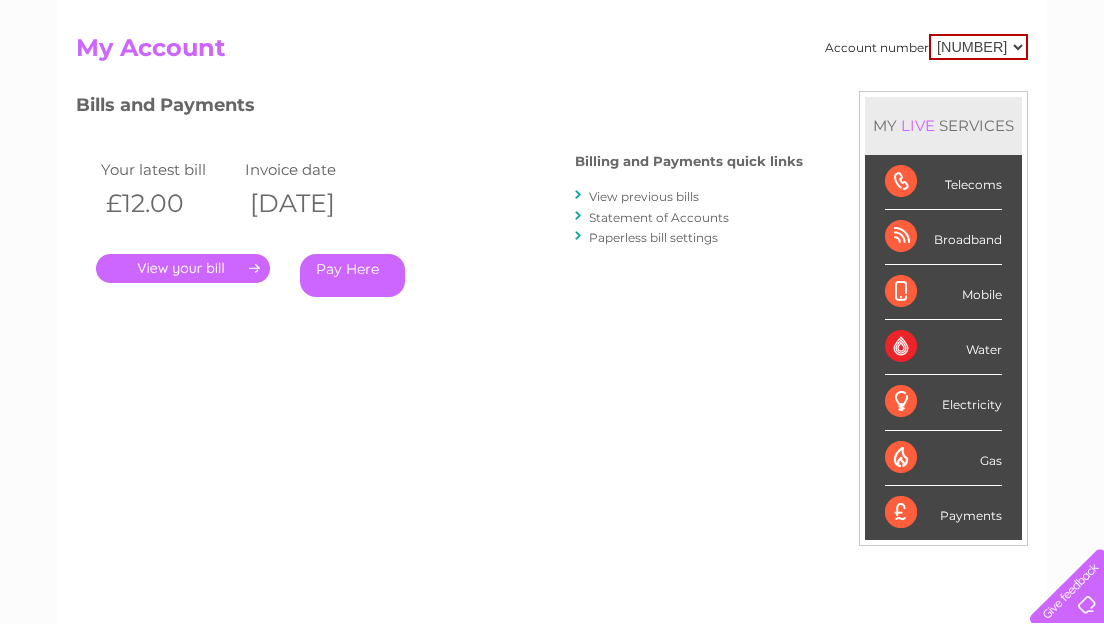 scroll, scrollTop: 198, scrollLeft: 0, axis: vertical 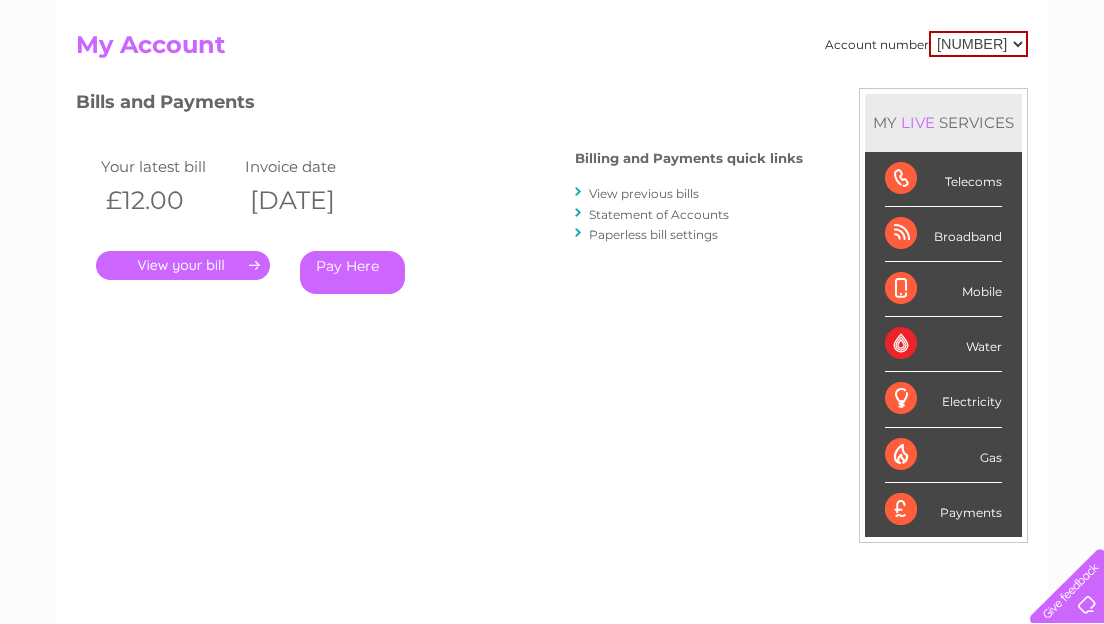 click on "." at bounding box center (183, 265) 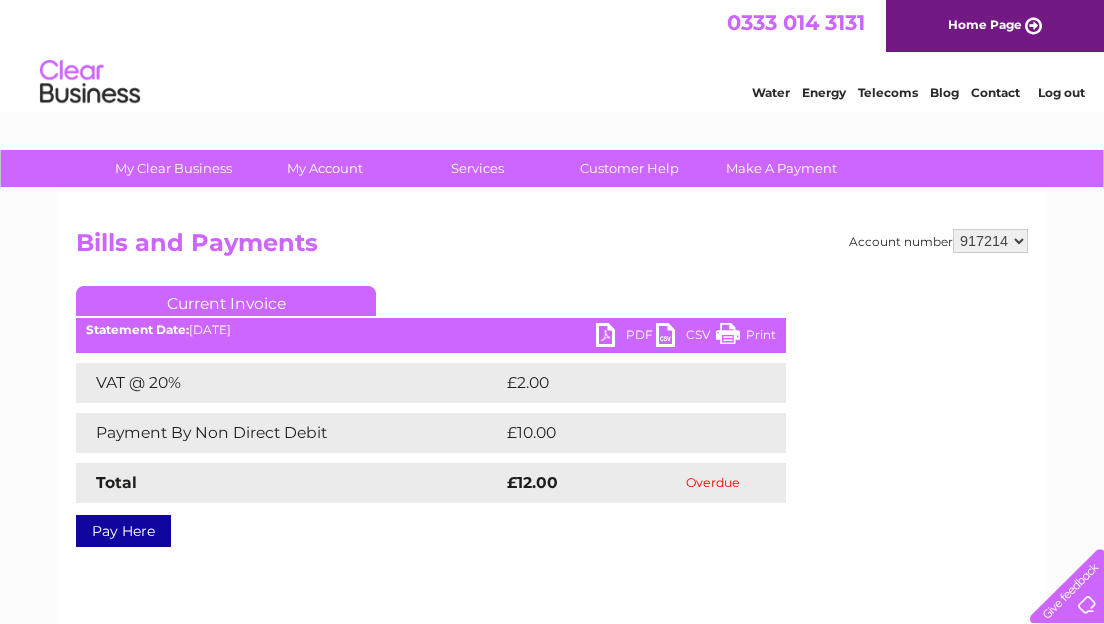 scroll, scrollTop: 0, scrollLeft: 0, axis: both 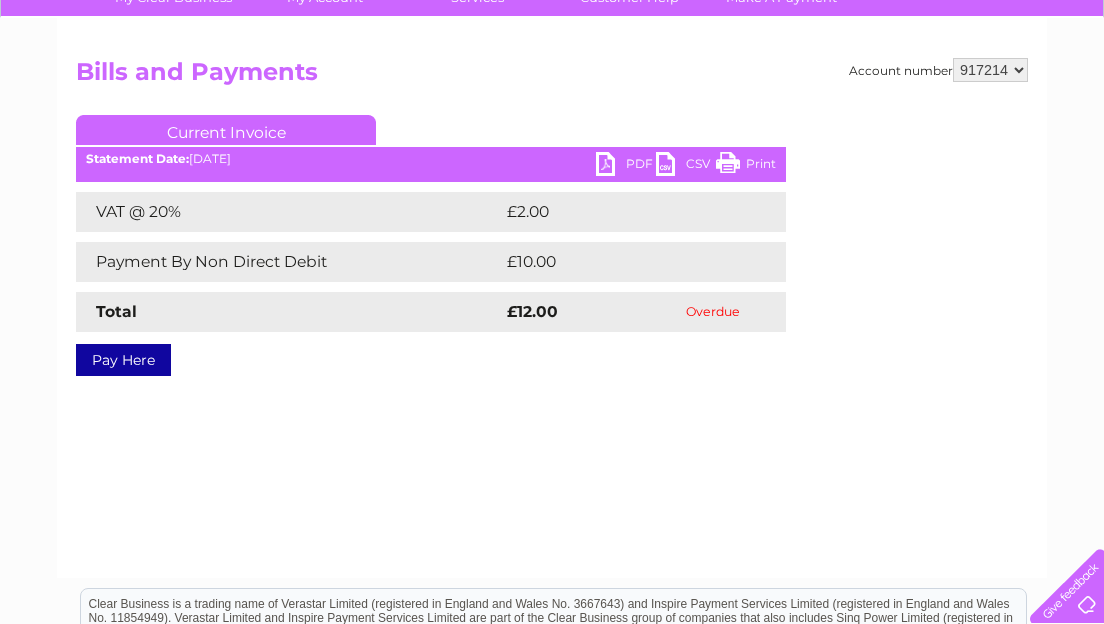 click on "£12.00" at bounding box center (532, 311) 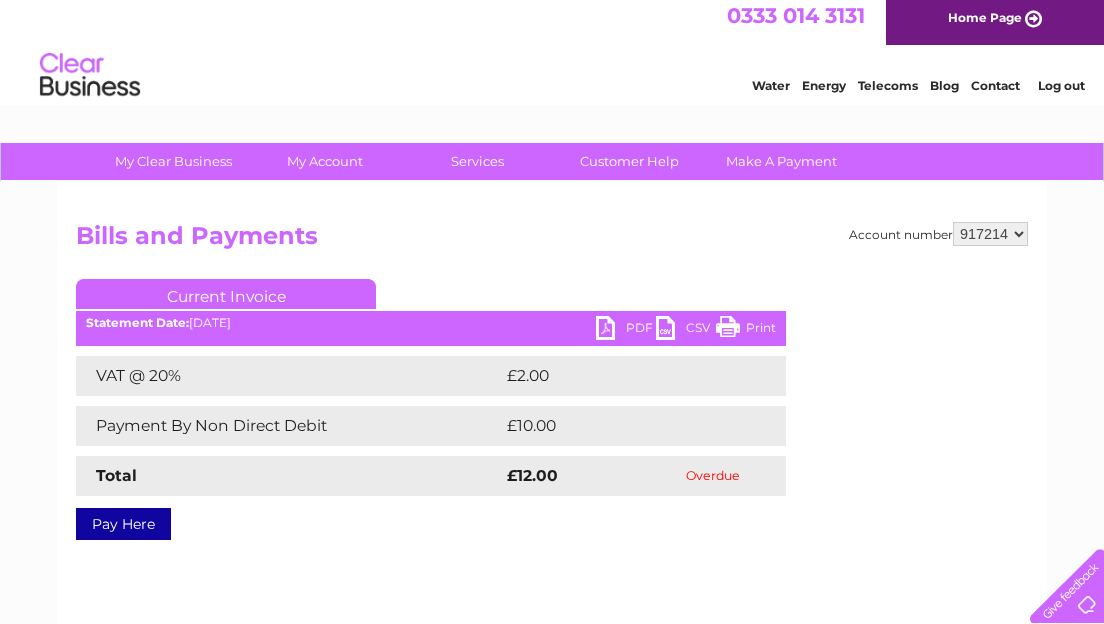scroll, scrollTop: 0, scrollLeft: 0, axis: both 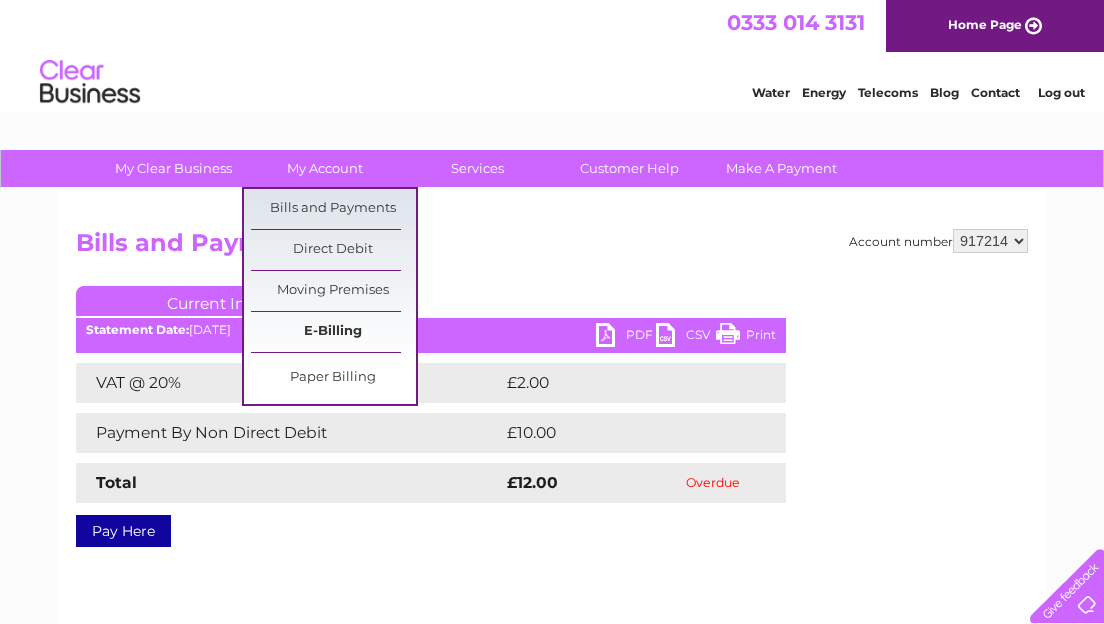 click on "E-Billing" at bounding box center [333, 332] 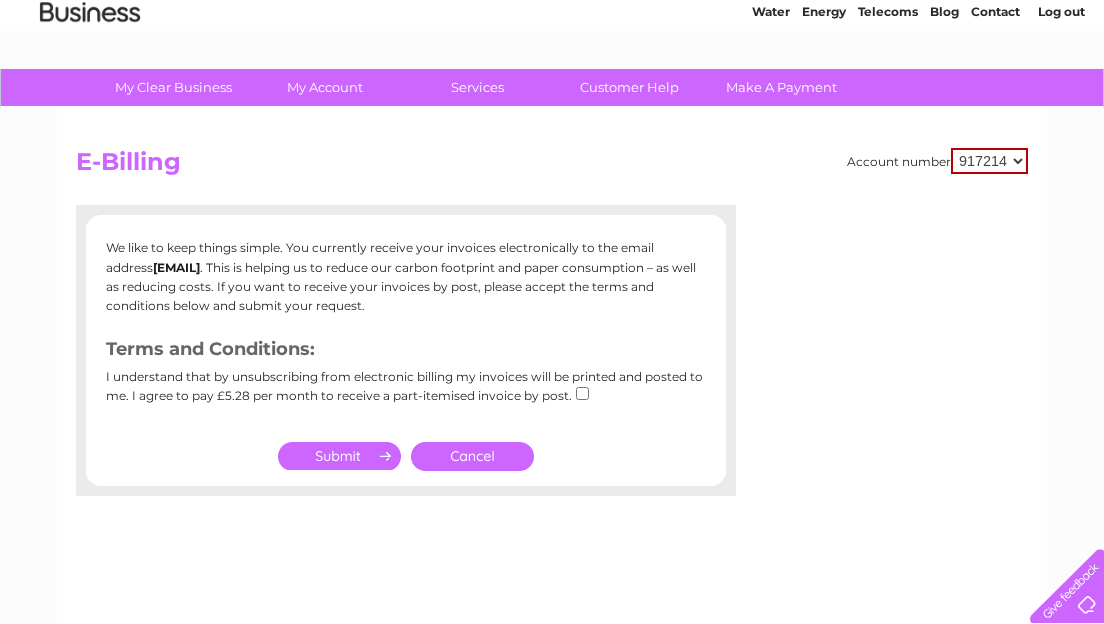 scroll, scrollTop: 77, scrollLeft: 0, axis: vertical 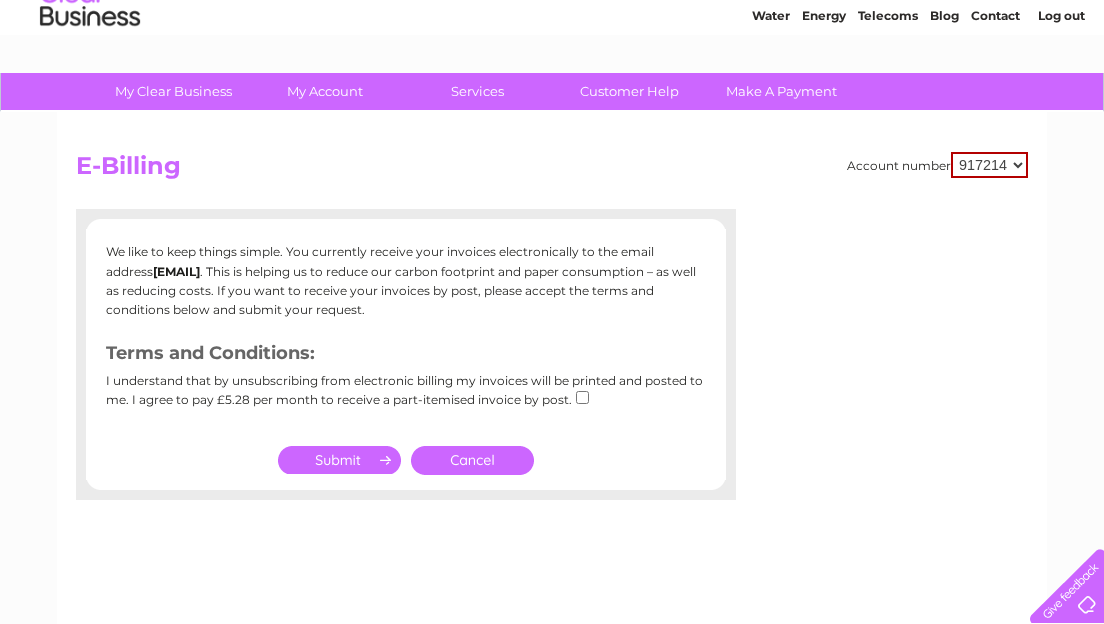 click at bounding box center [339, 460] 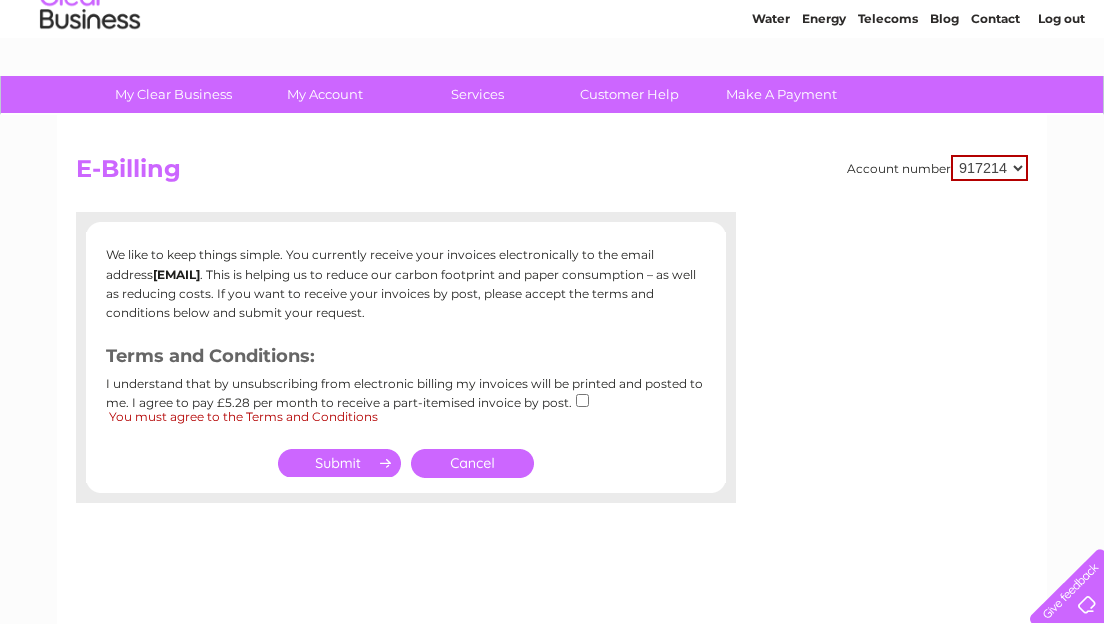click on "Cancel" at bounding box center [472, 463] 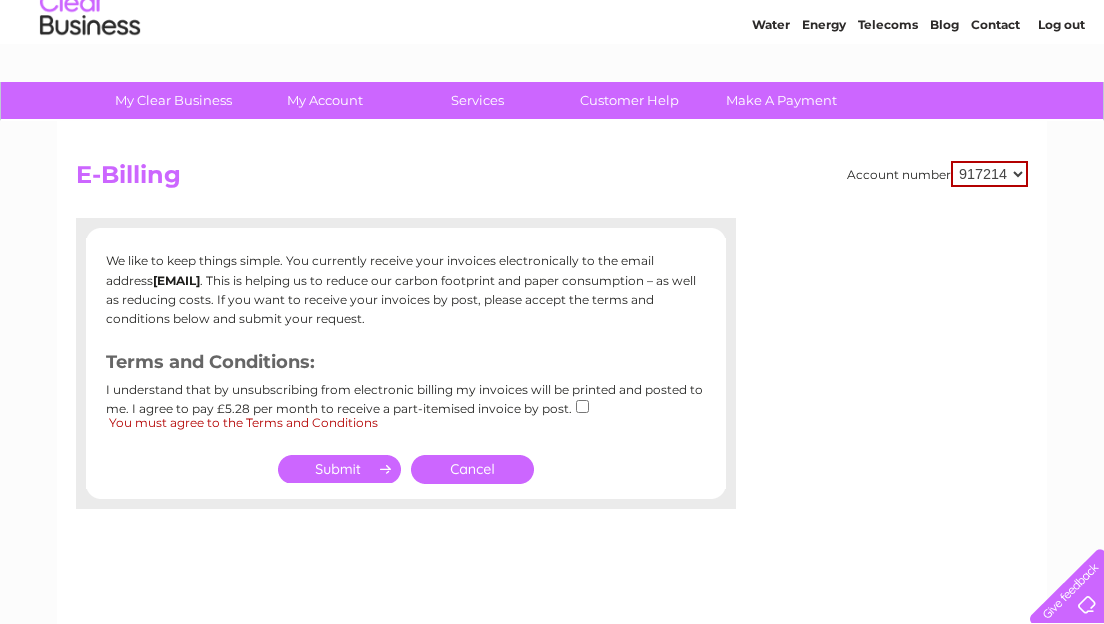 scroll, scrollTop: 66, scrollLeft: 0, axis: vertical 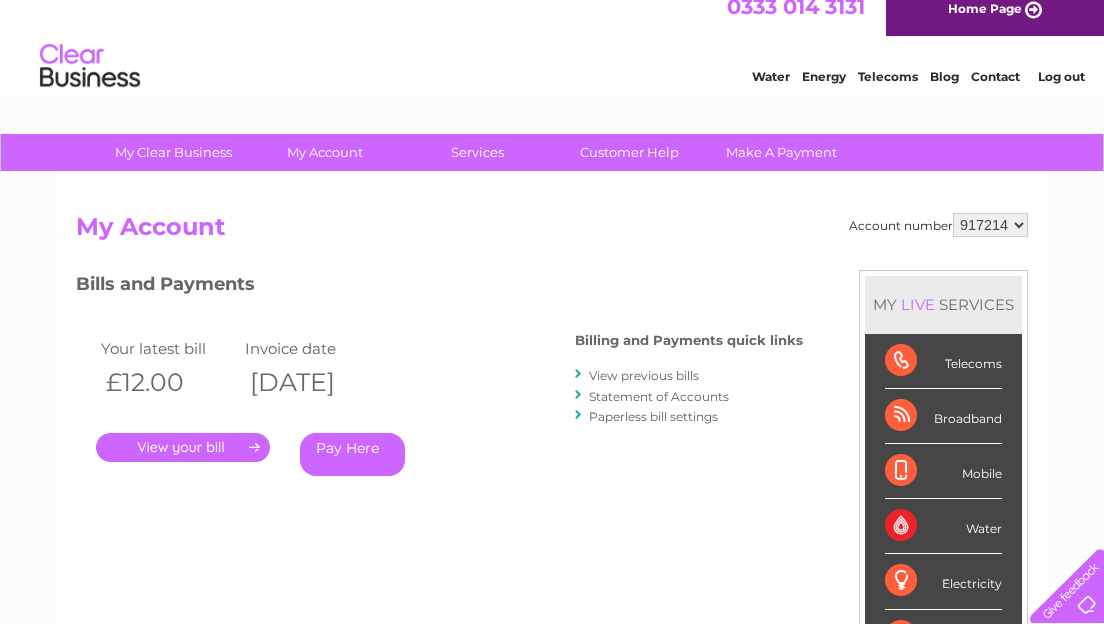 click on "917214" at bounding box center [990, 225] 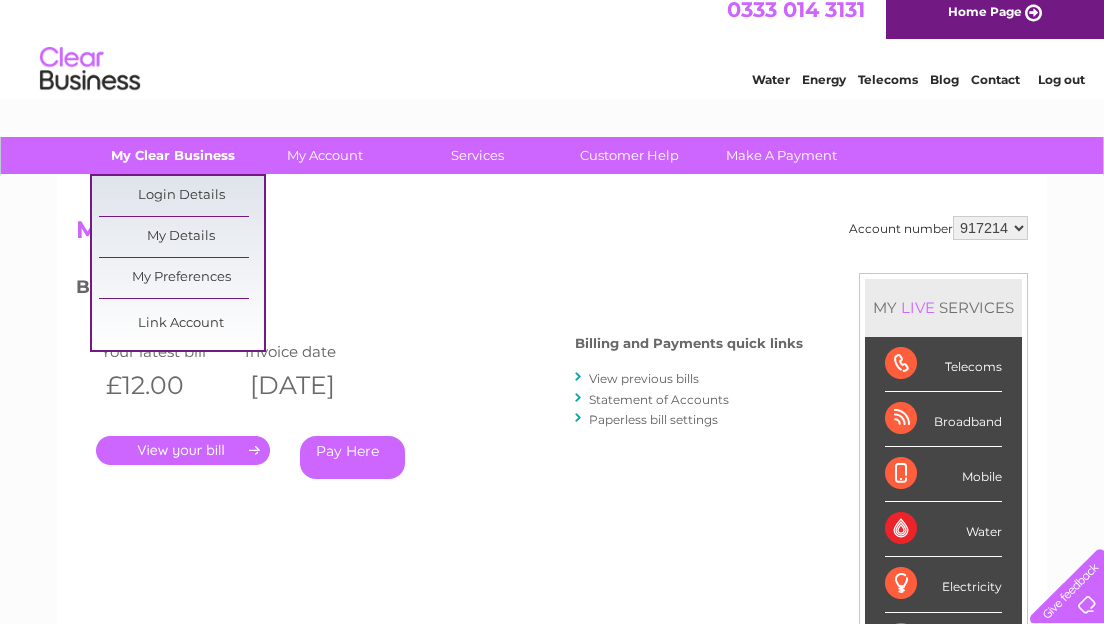 scroll, scrollTop: 9, scrollLeft: 0, axis: vertical 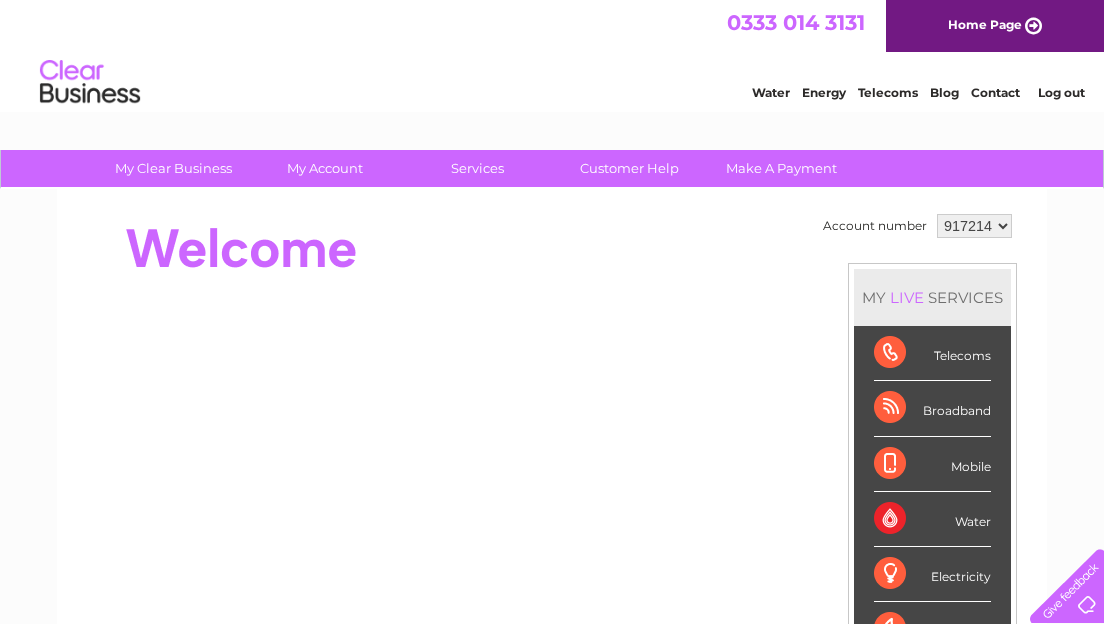 click on "Water" at bounding box center (771, 92) 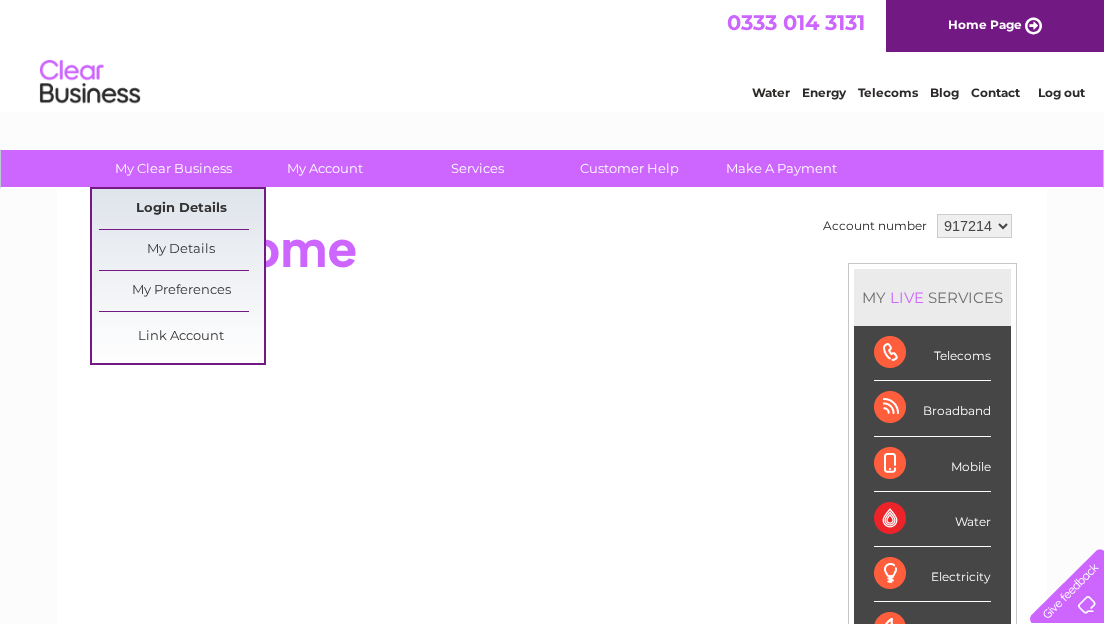 click on "Login Details" at bounding box center [181, 209] 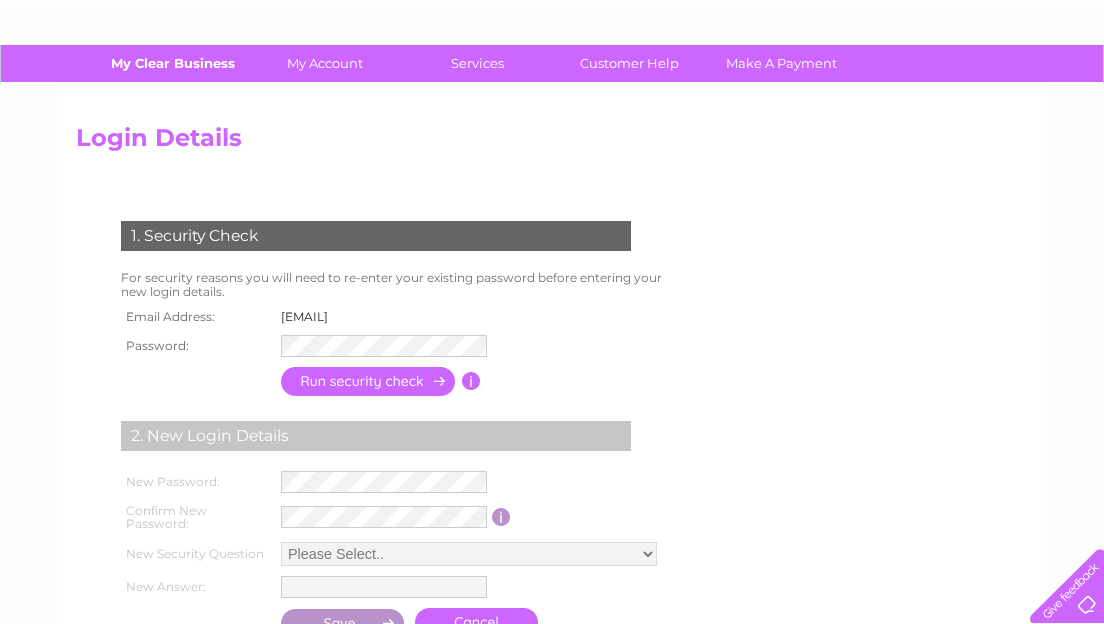 scroll, scrollTop: 0, scrollLeft: 0, axis: both 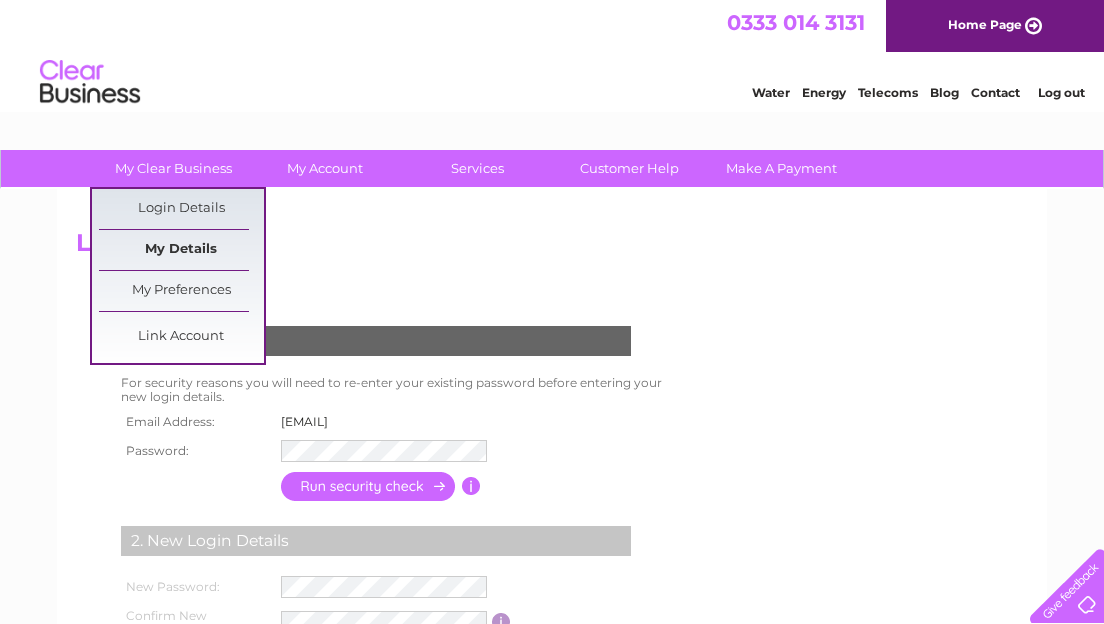 click on "My Details" at bounding box center (181, 250) 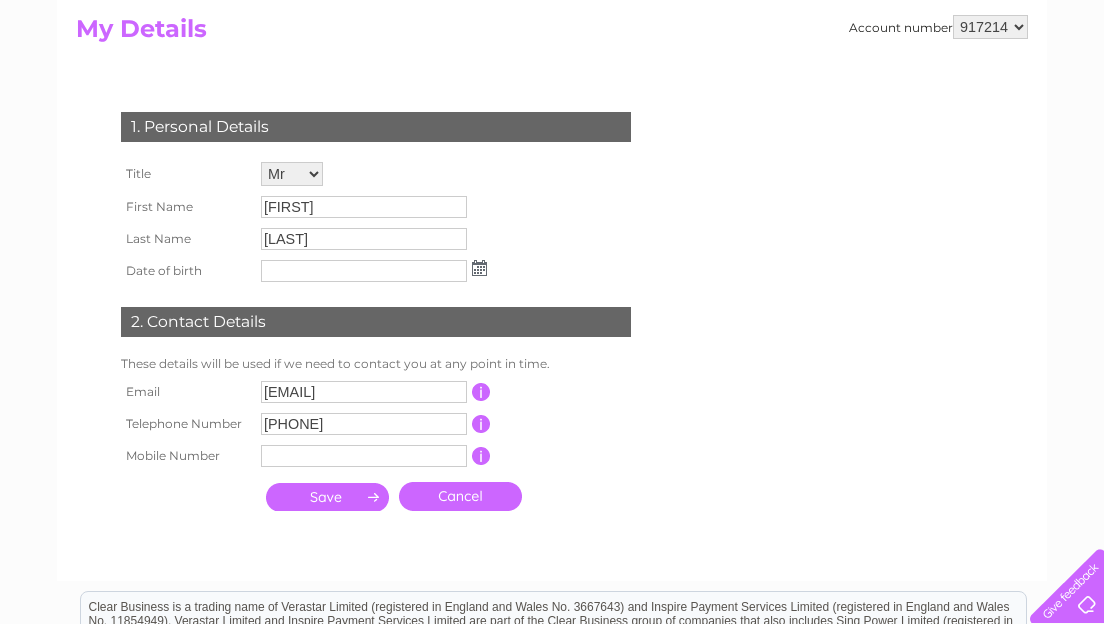 scroll, scrollTop: 211, scrollLeft: 0, axis: vertical 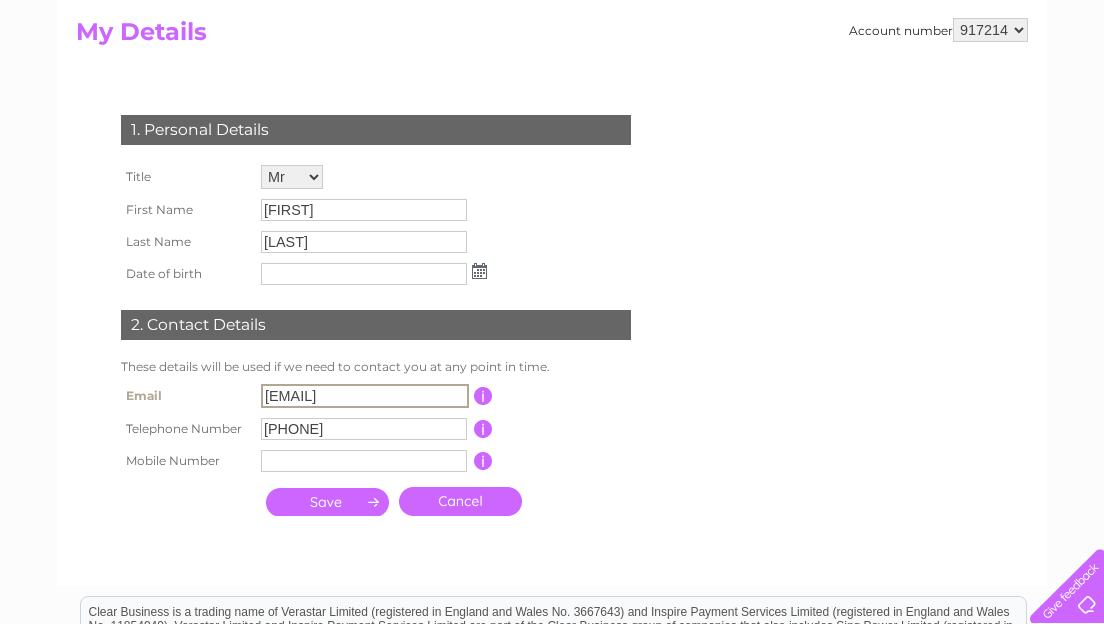 click on "[EMAIL]" at bounding box center (365, 396) 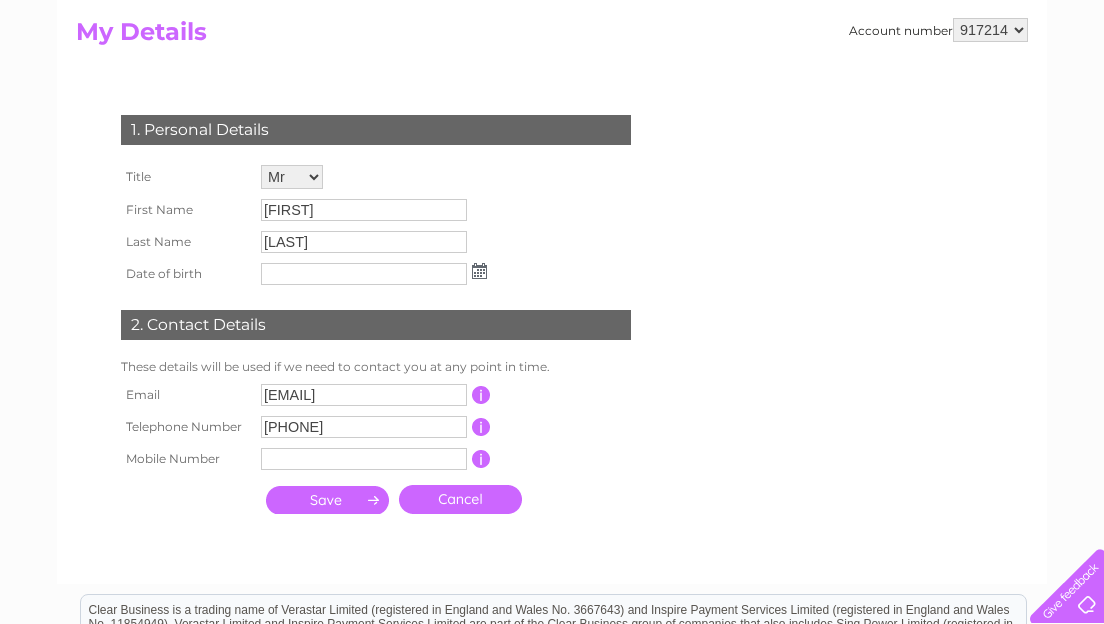 scroll, scrollTop: 0, scrollLeft: 0, axis: both 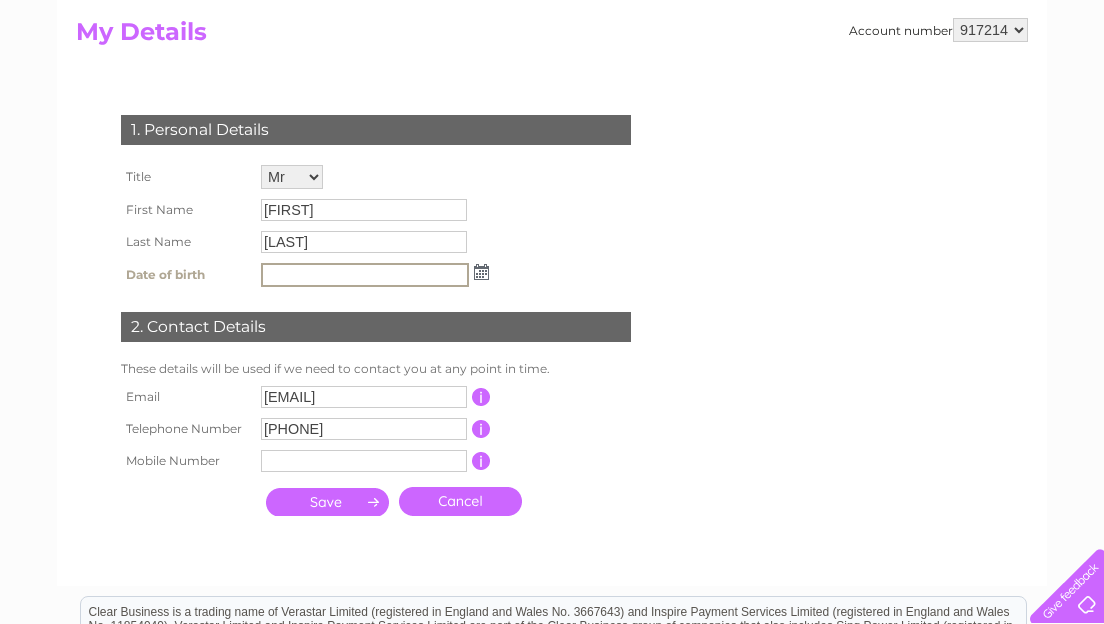 click at bounding box center (327, 502) 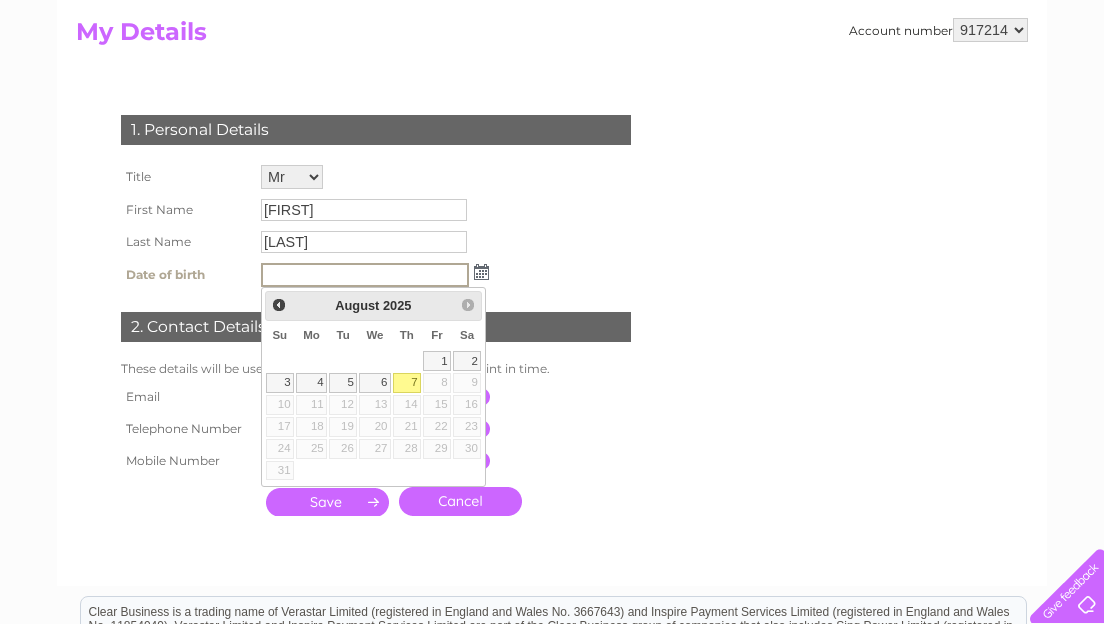 drag, startPoint x: 396, startPoint y: 383, endPoint x: 304, endPoint y: 509, distance: 156.01282 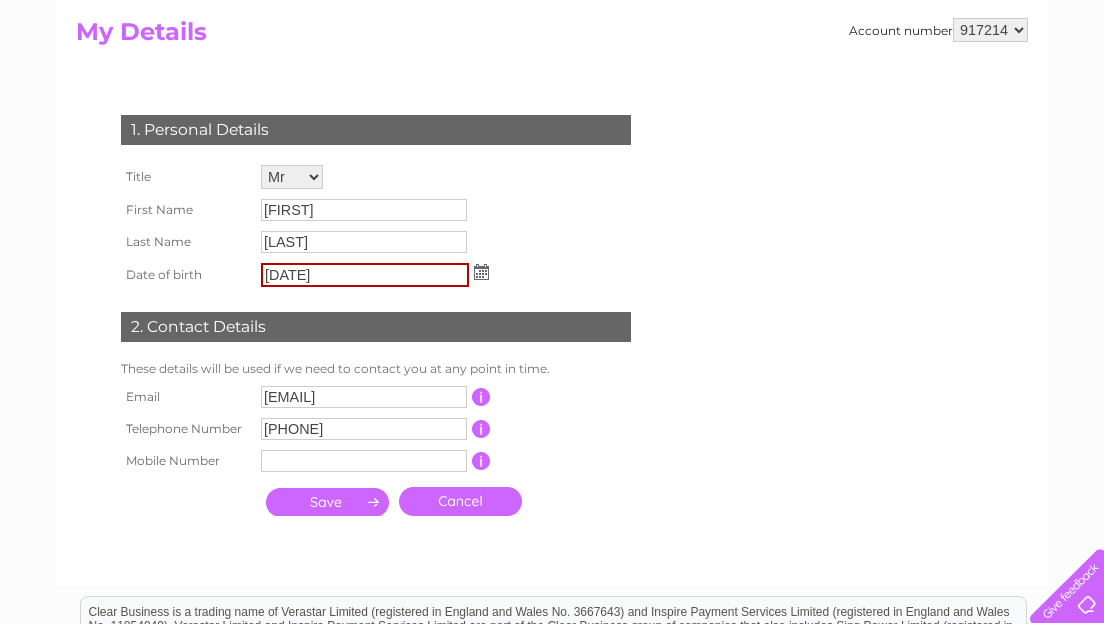 click at bounding box center [327, 502] 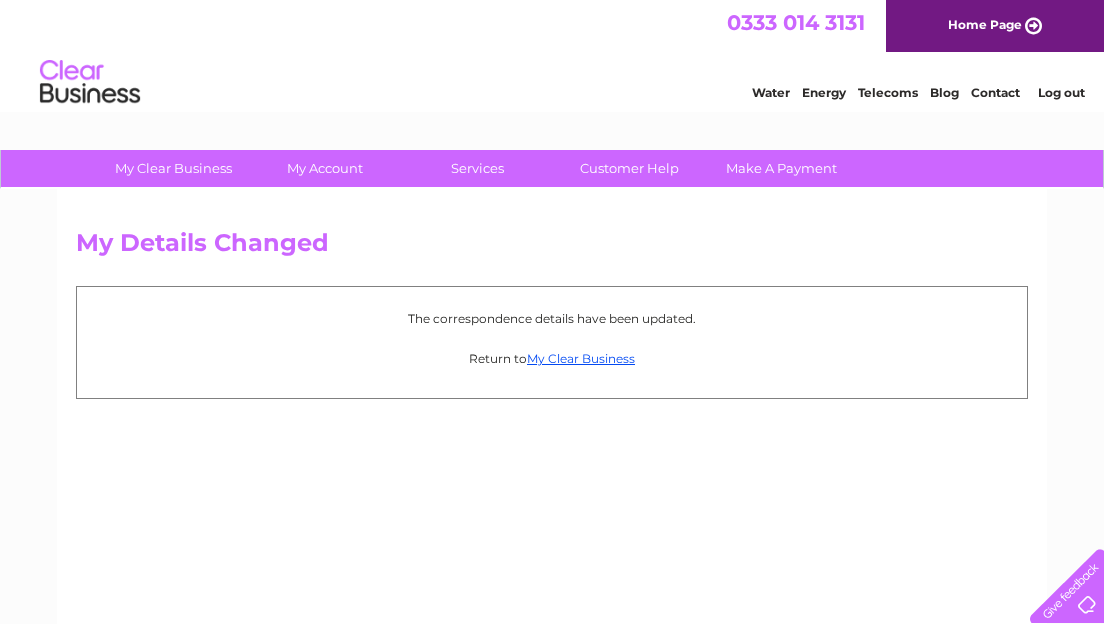 scroll, scrollTop: 0, scrollLeft: 0, axis: both 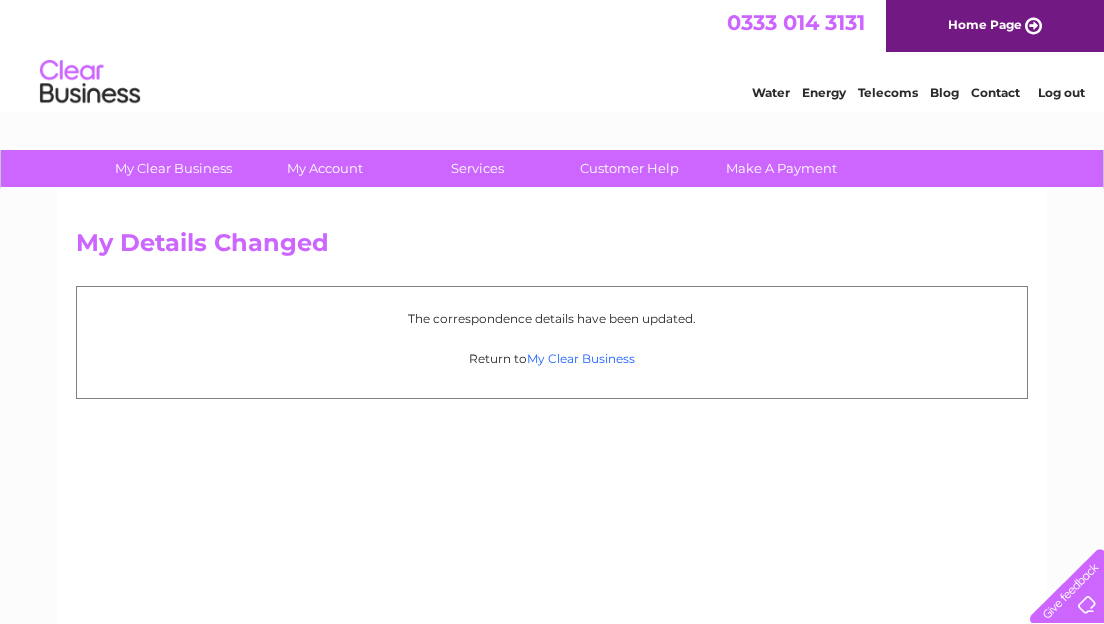 click on "My Clear Business" at bounding box center (581, 358) 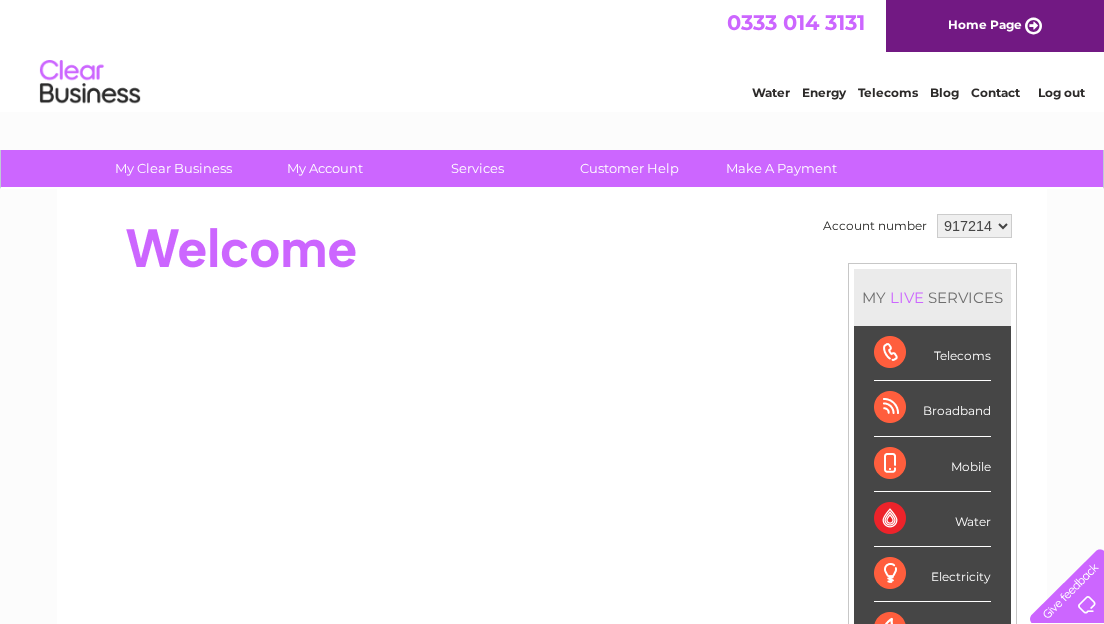 scroll, scrollTop: 0, scrollLeft: 0, axis: both 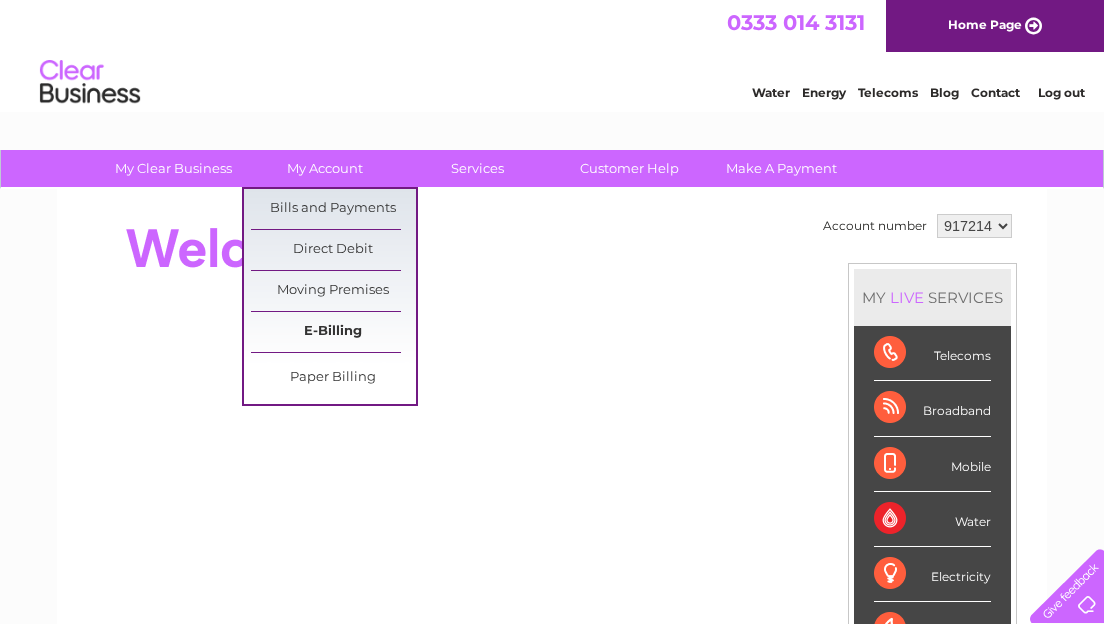 click on "E-Billing" at bounding box center [333, 332] 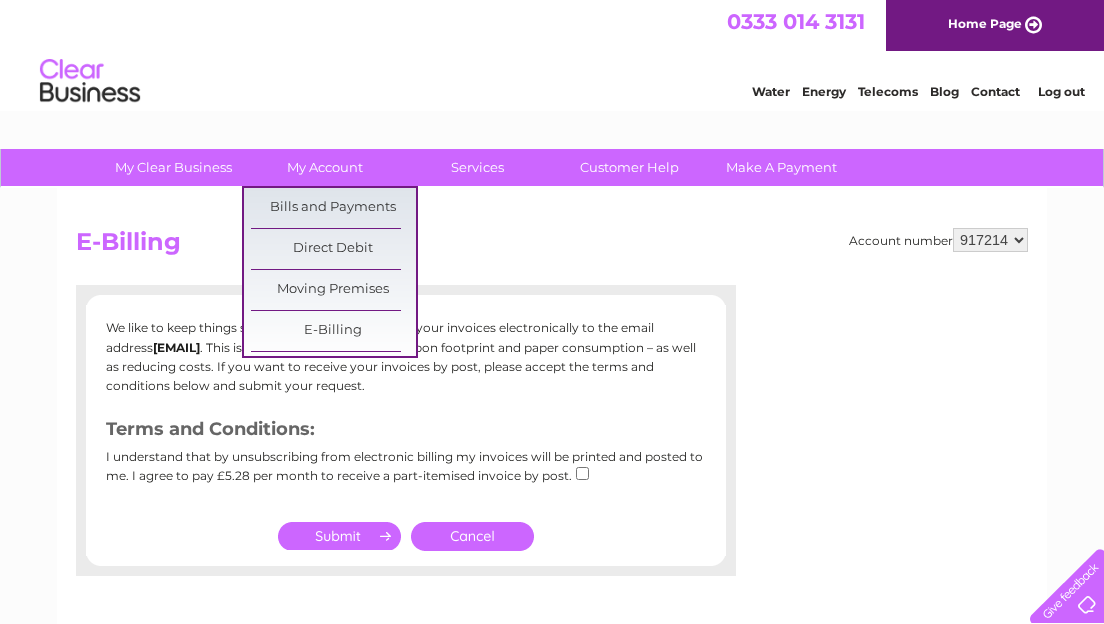 scroll, scrollTop: 0, scrollLeft: 0, axis: both 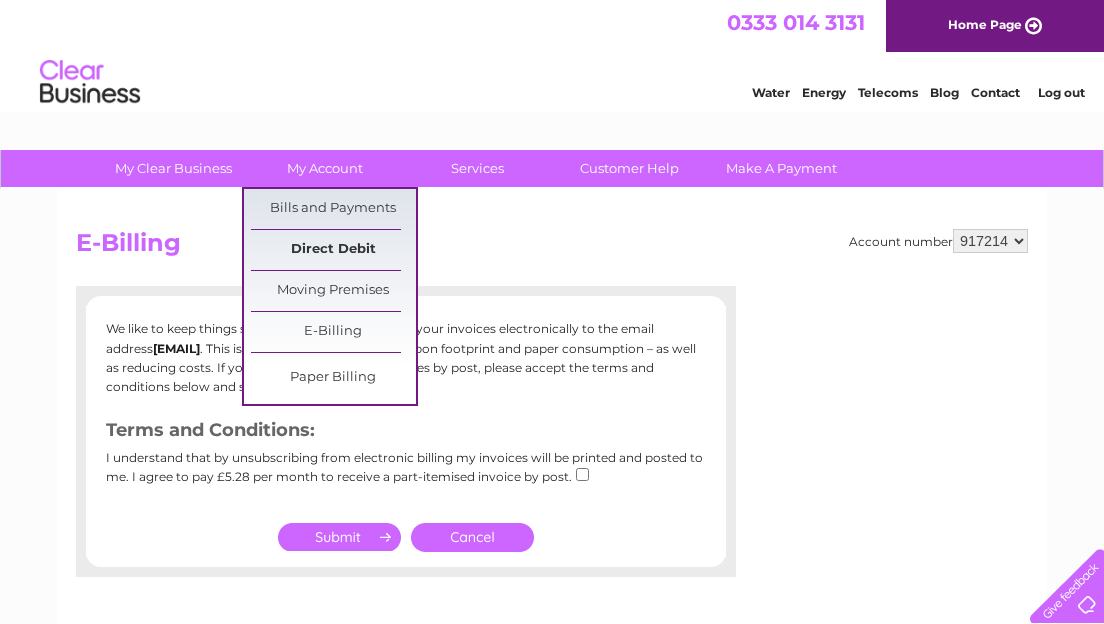 click on "Direct Debit" at bounding box center (333, 250) 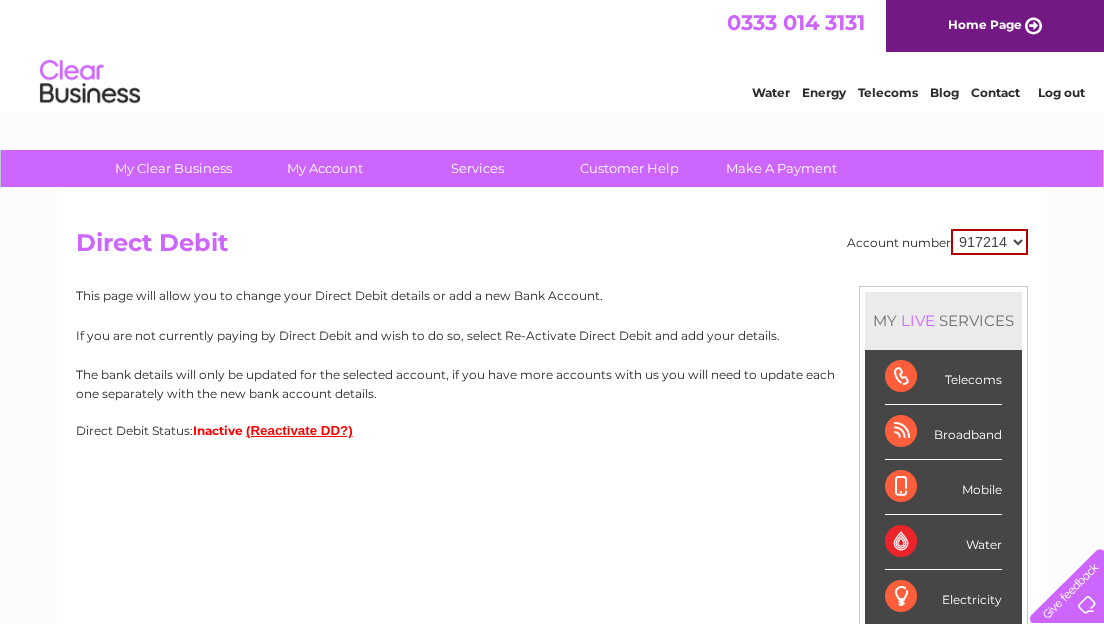 scroll, scrollTop: 0, scrollLeft: 0, axis: both 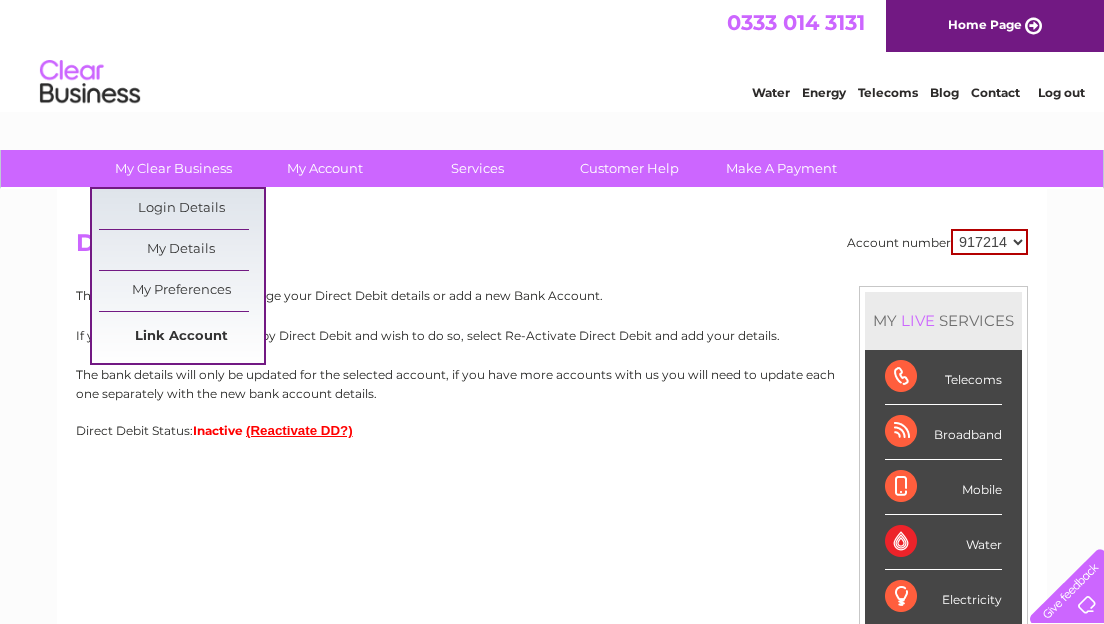 click on "Link Account" at bounding box center (181, 337) 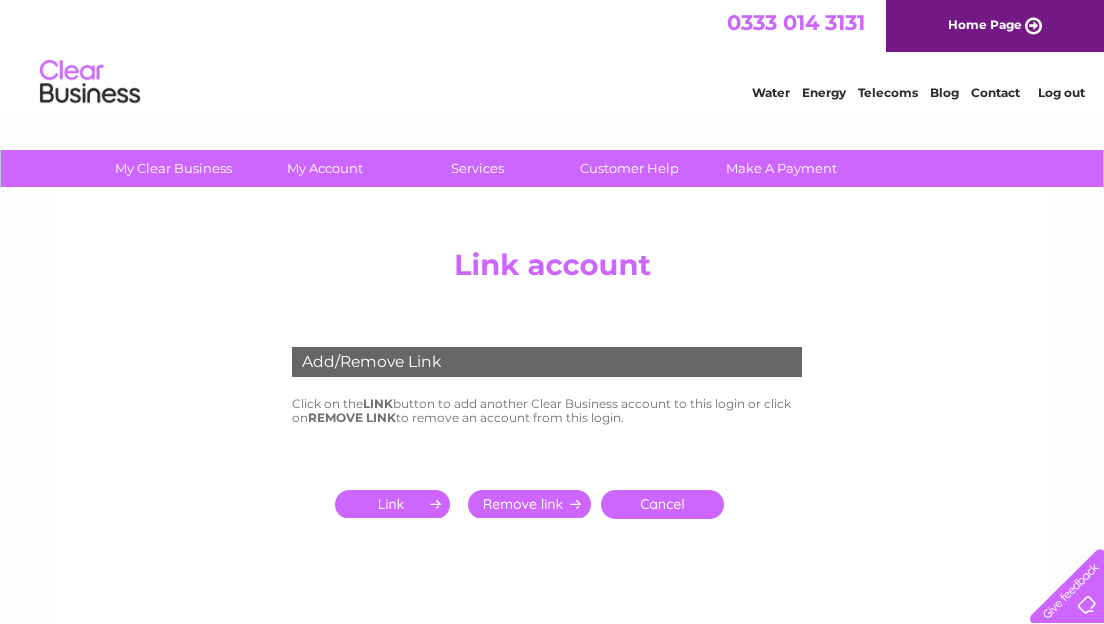 scroll, scrollTop: 0, scrollLeft: 0, axis: both 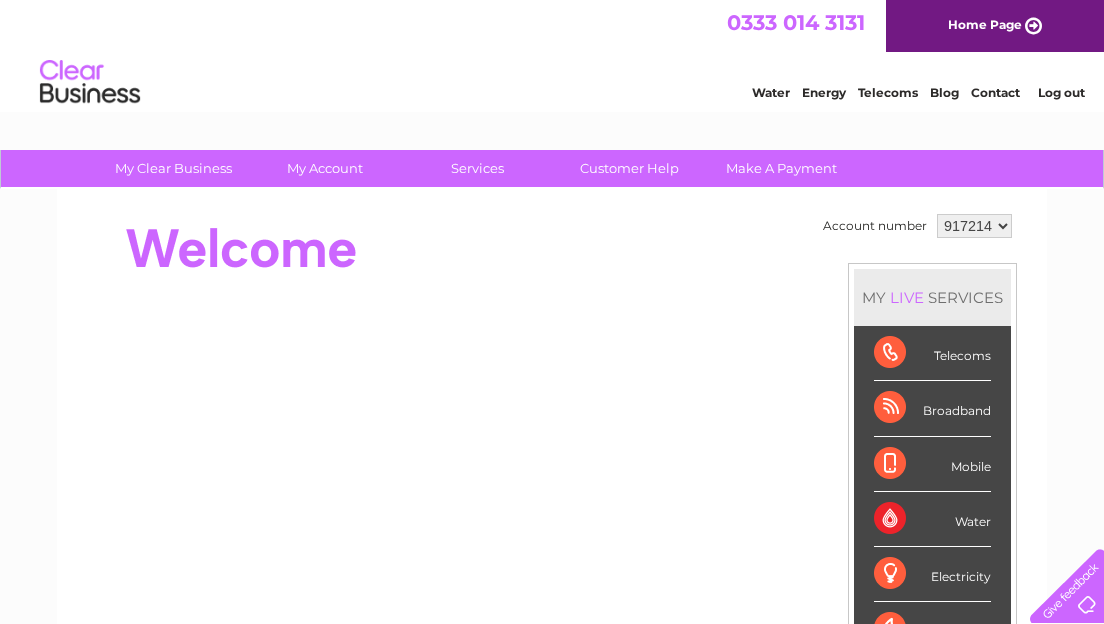 click on "Home Page" at bounding box center (995, 26) 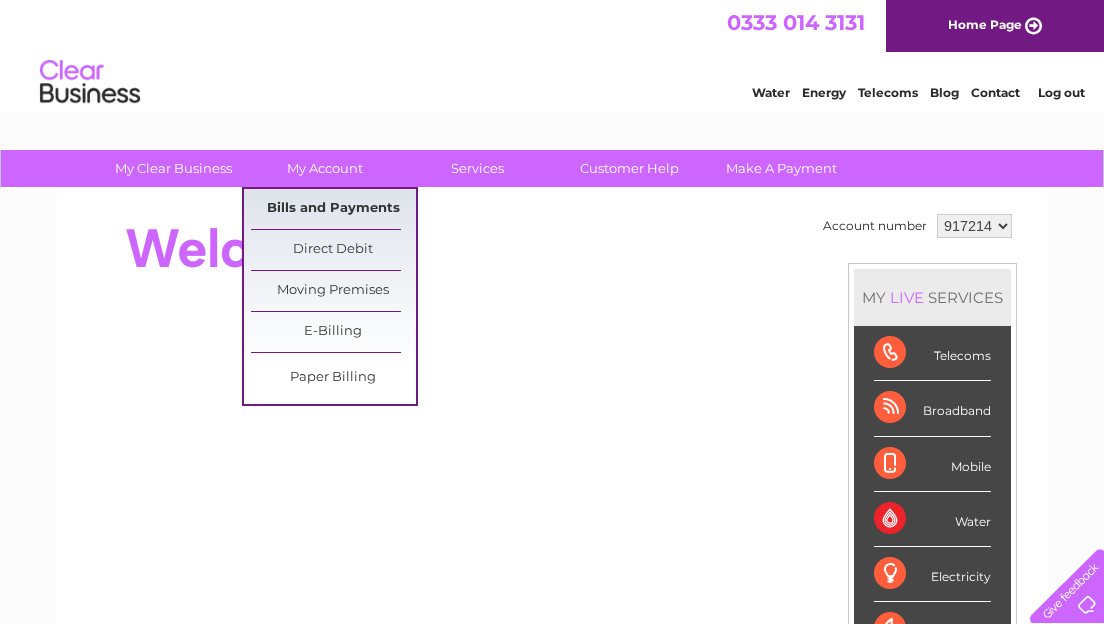click on "Bills and Payments" at bounding box center (333, 209) 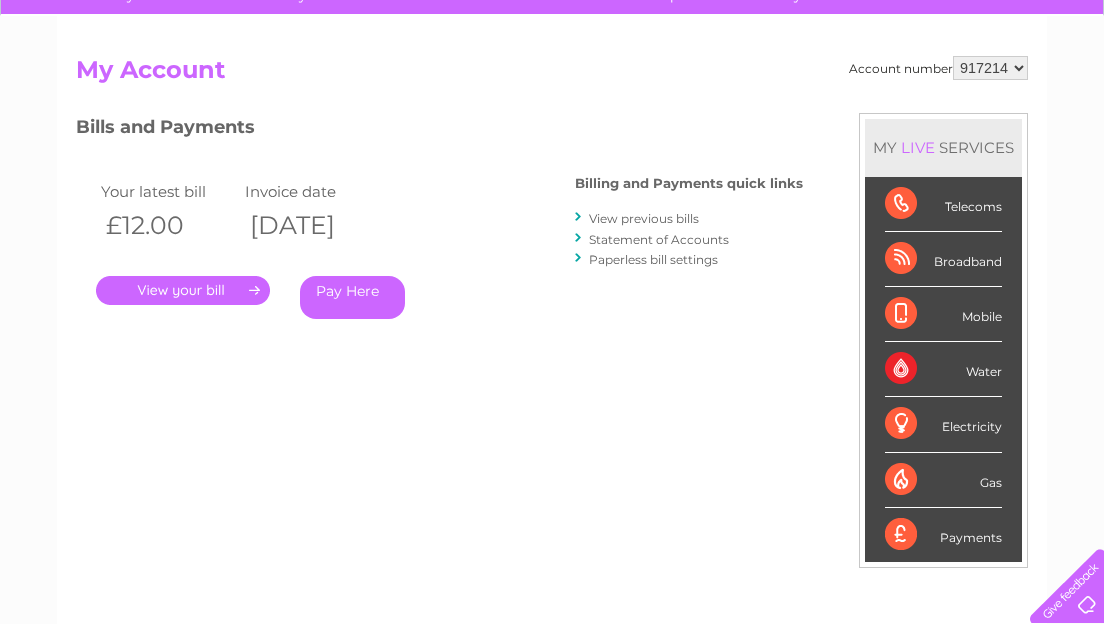 scroll, scrollTop: 192, scrollLeft: 0, axis: vertical 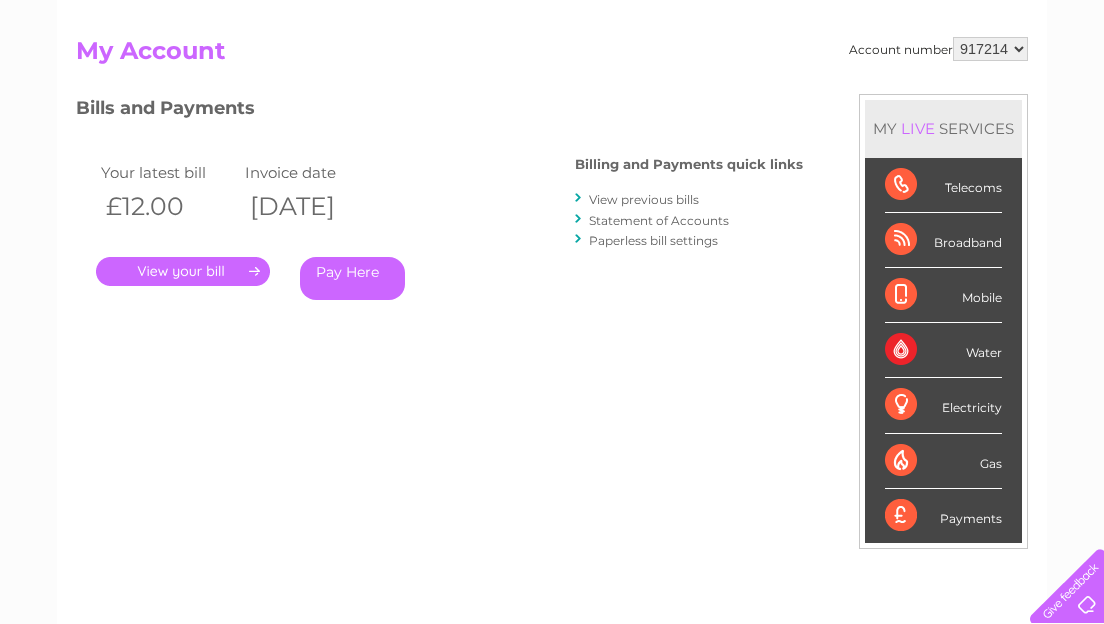 click on "View previous bills" at bounding box center [644, 199] 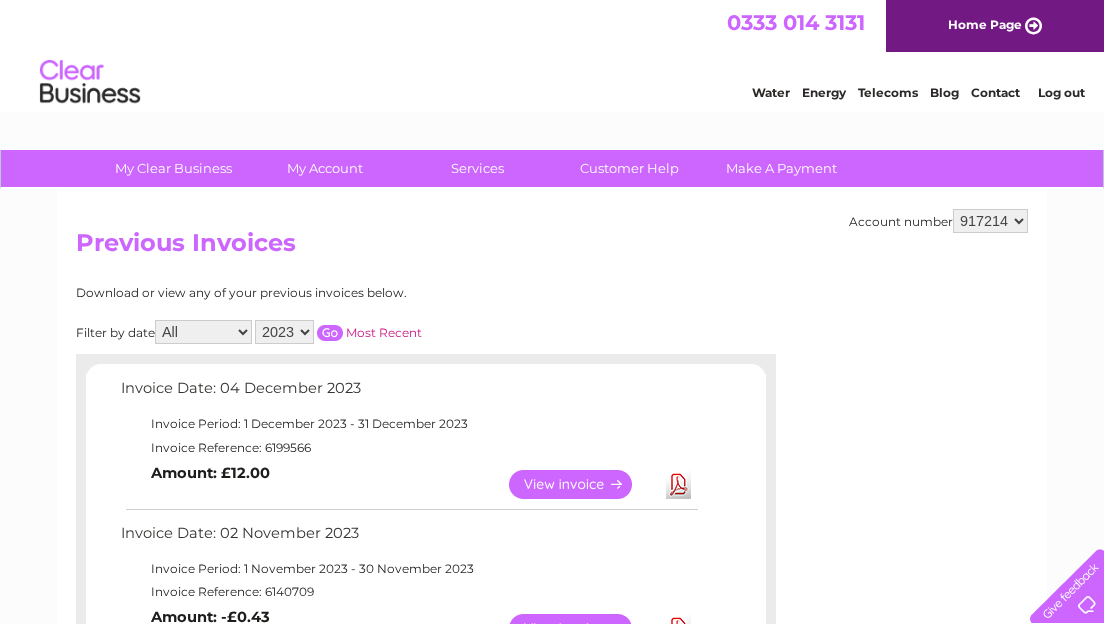 scroll, scrollTop: 0, scrollLeft: 0, axis: both 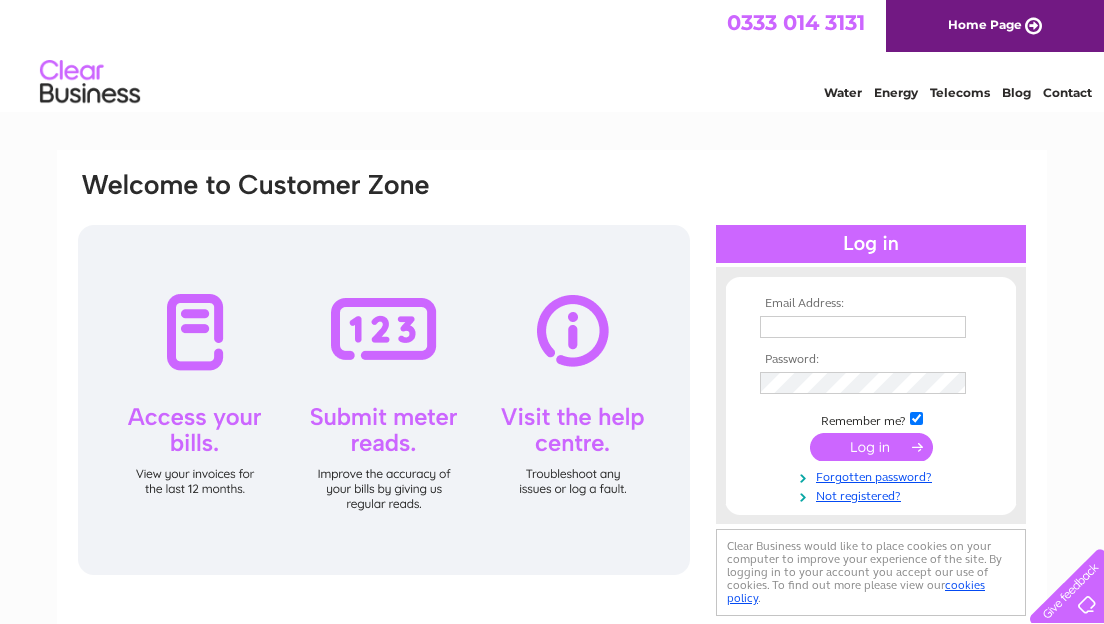 type on "[EMAIL]" 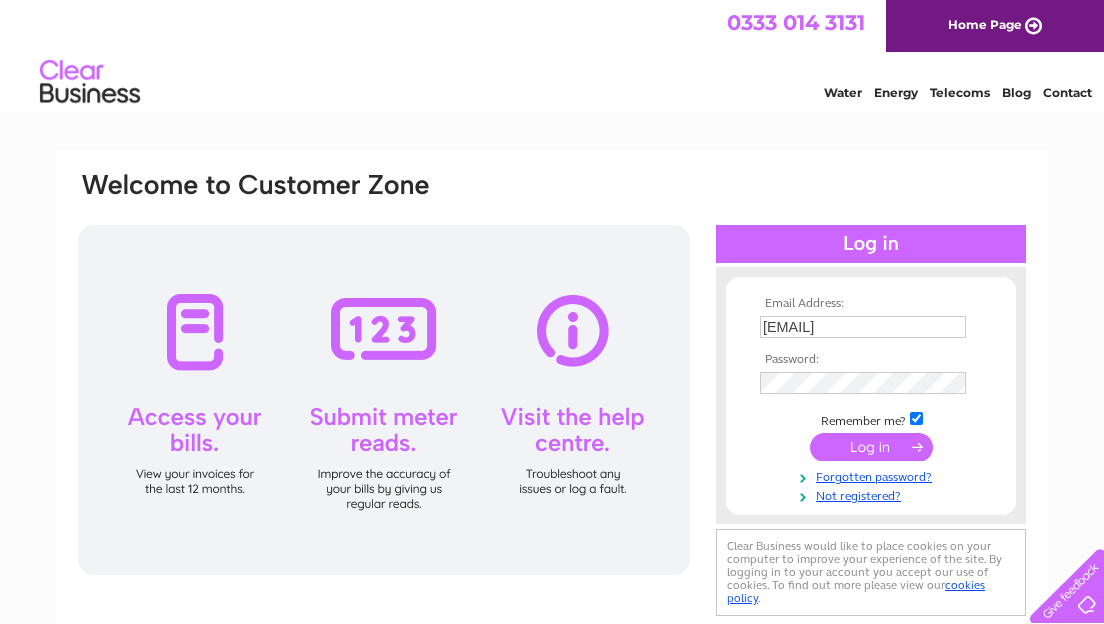 click at bounding box center [871, 447] 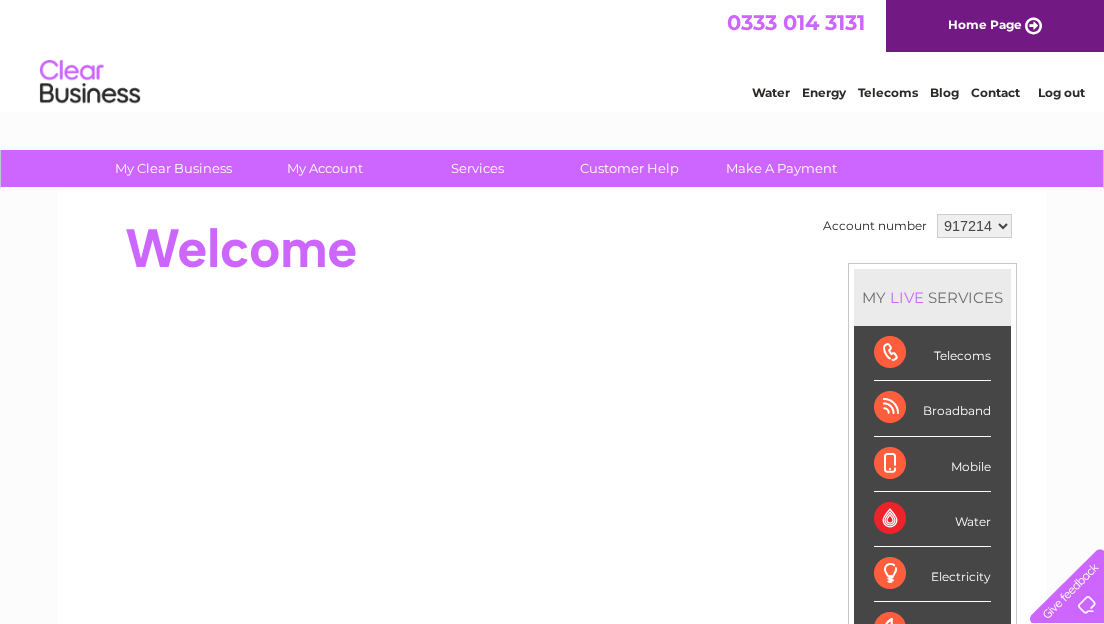 scroll, scrollTop: 0, scrollLeft: 0, axis: both 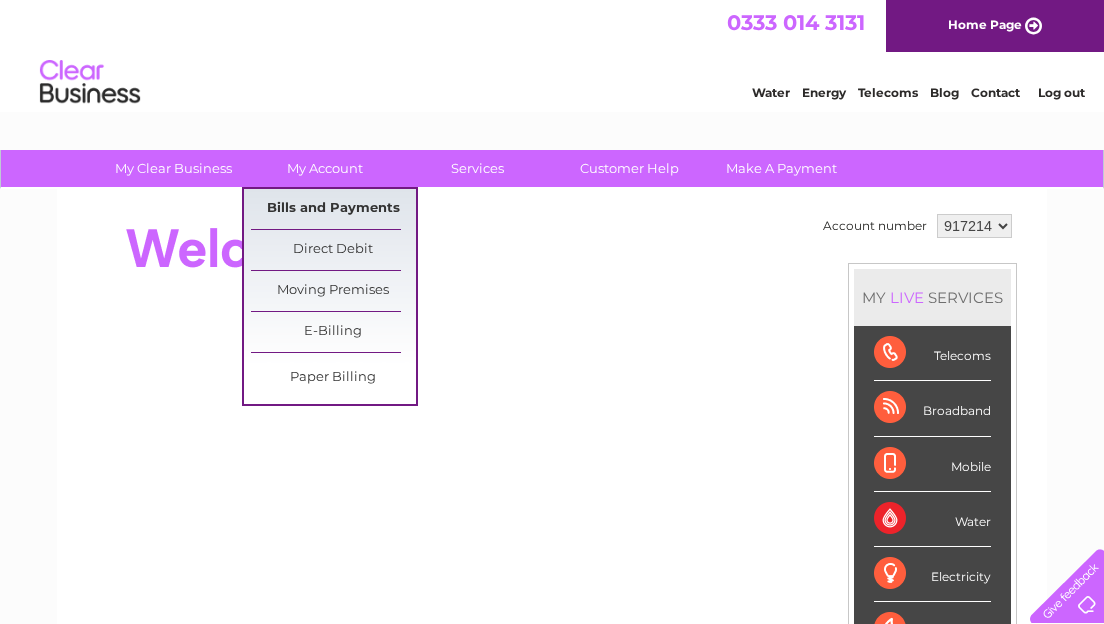 click on "Bills and Payments" at bounding box center [333, 209] 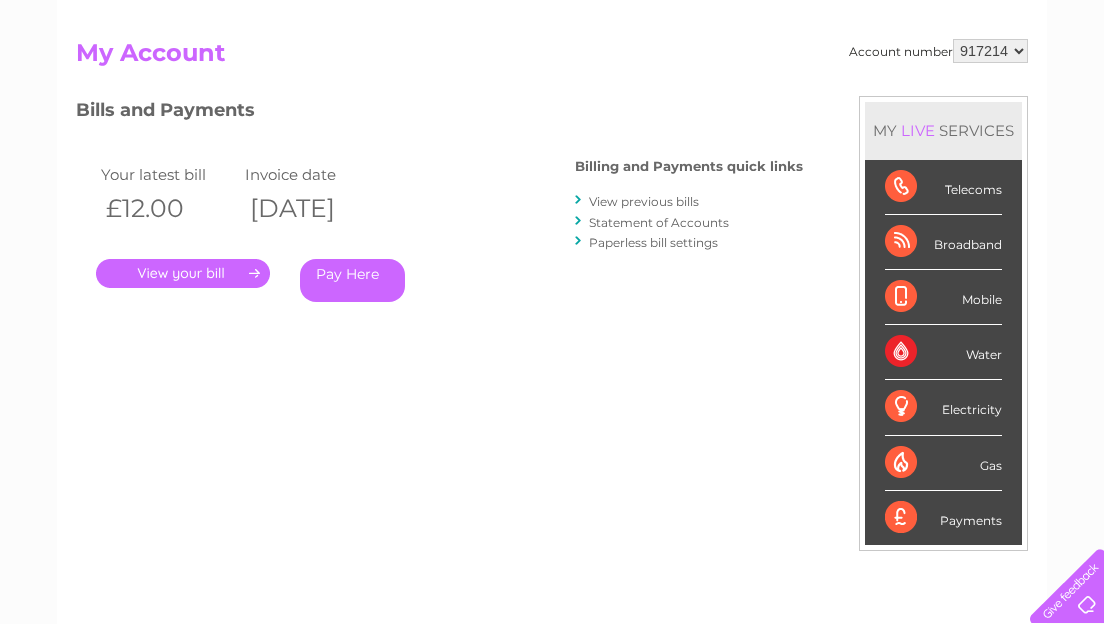 scroll, scrollTop: 196, scrollLeft: 0, axis: vertical 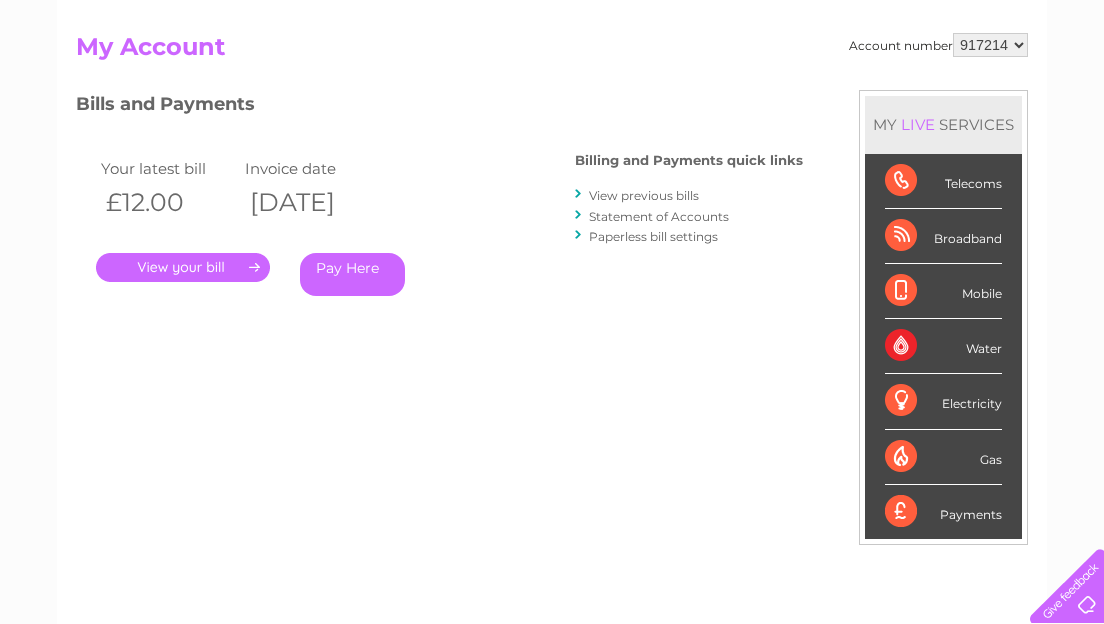 click at bounding box center [579, 235] 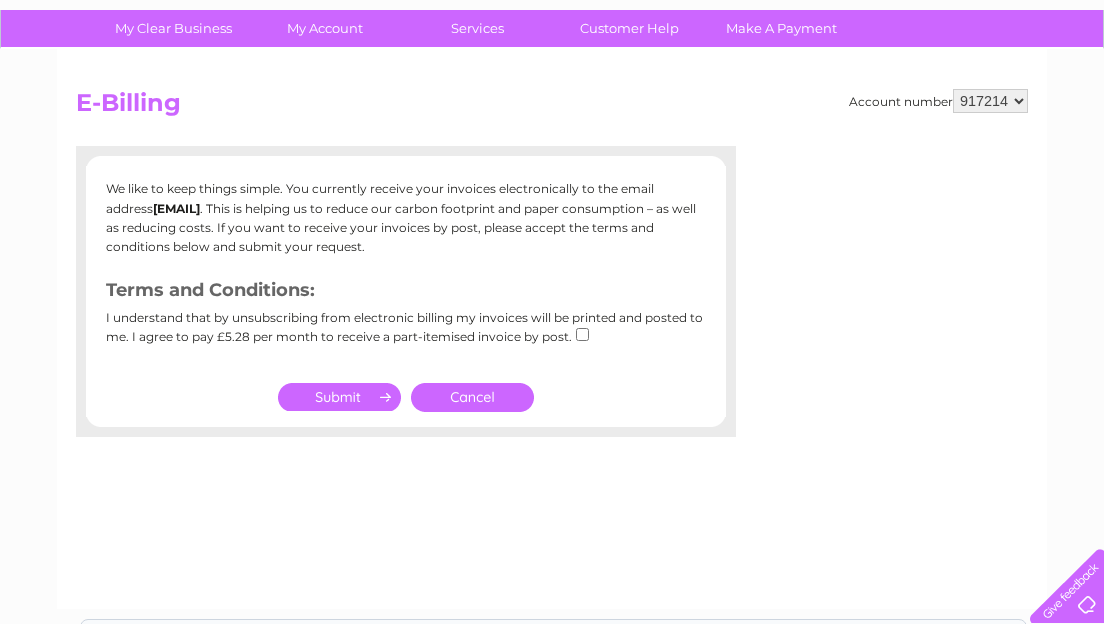 scroll, scrollTop: 0, scrollLeft: 0, axis: both 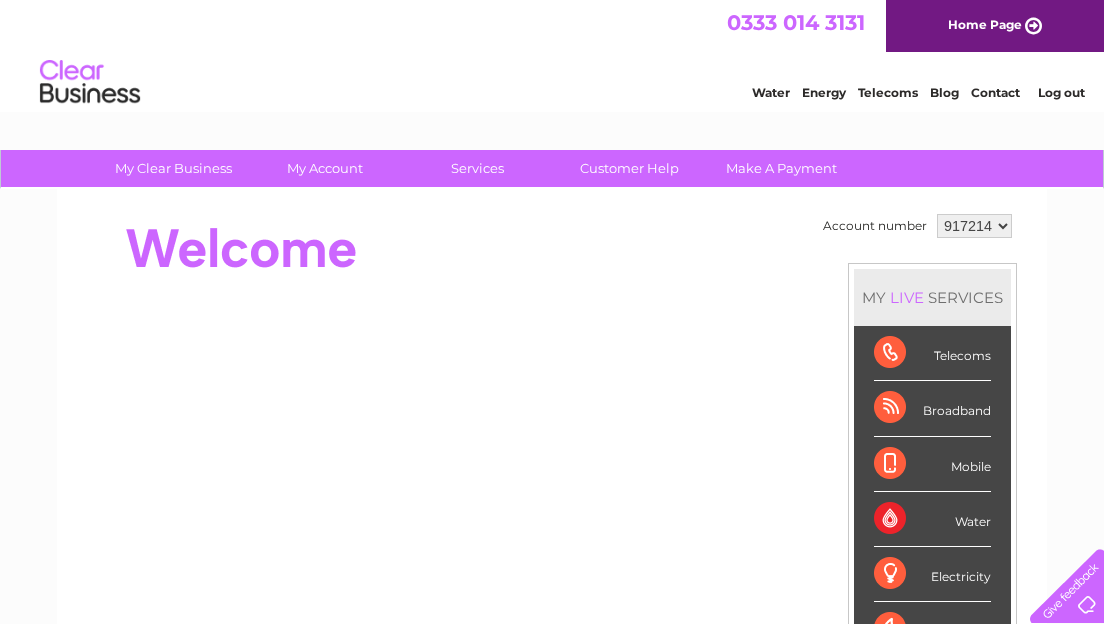 click on "917214" at bounding box center (974, 226) 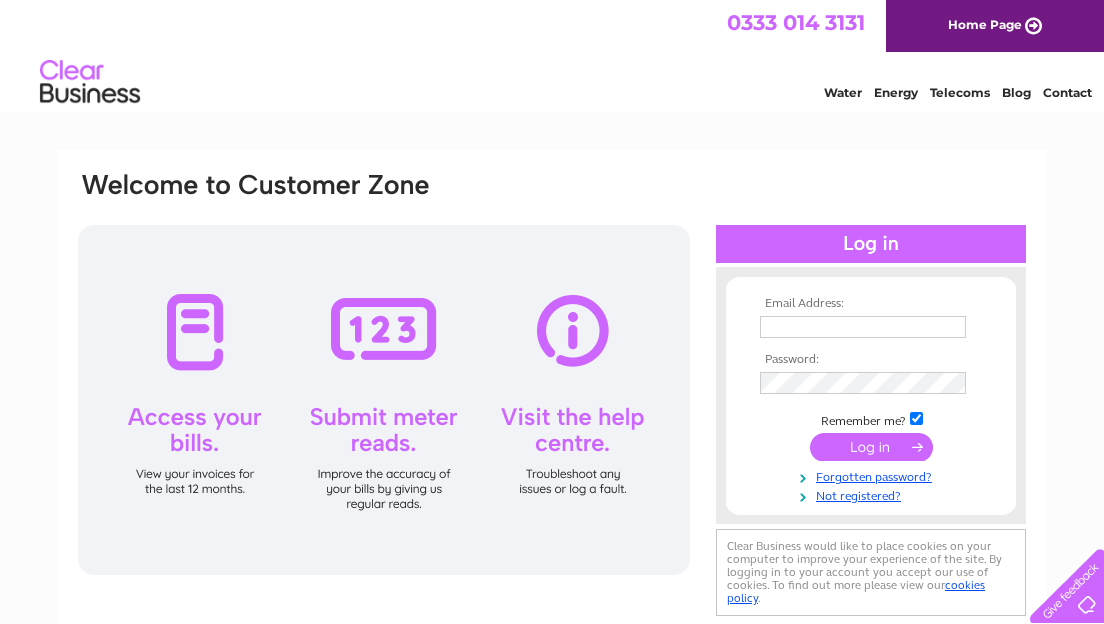 scroll, scrollTop: 0, scrollLeft: 0, axis: both 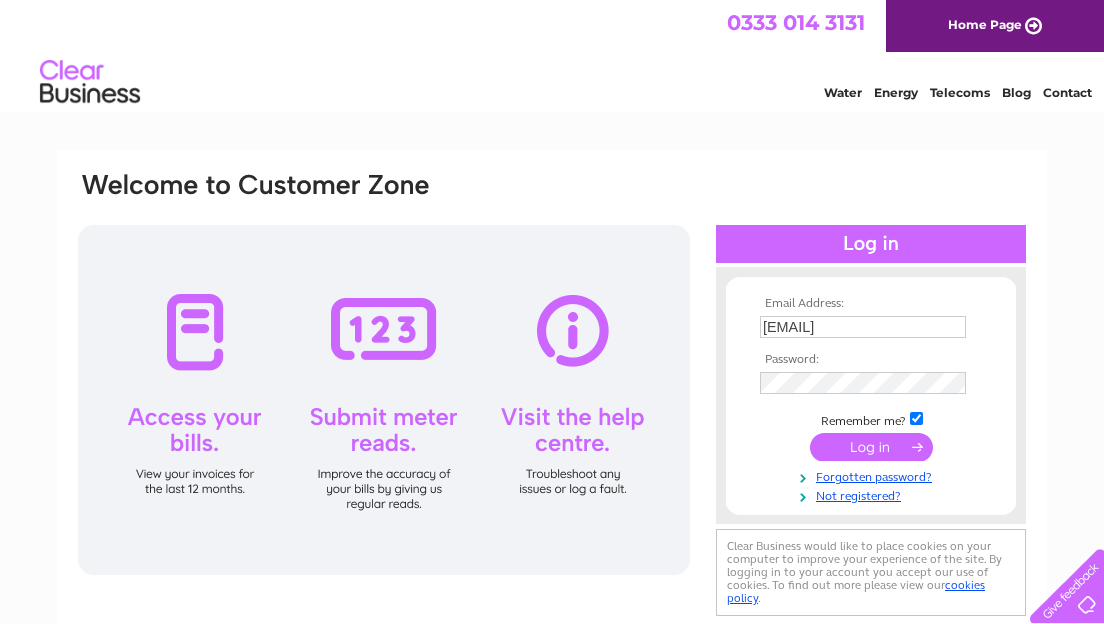click on "accounts@stormfront.co.uk" at bounding box center (863, 327) 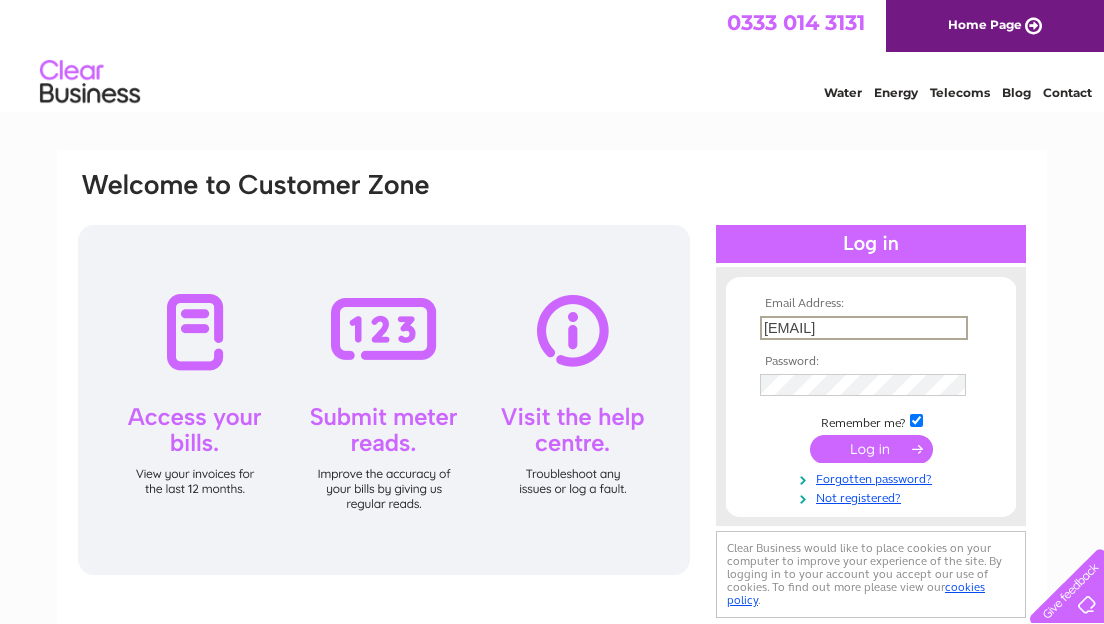 drag, startPoint x: 949, startPoint y: 326, endPoint x: 680, endPoint y: 300, distance: 270.25357 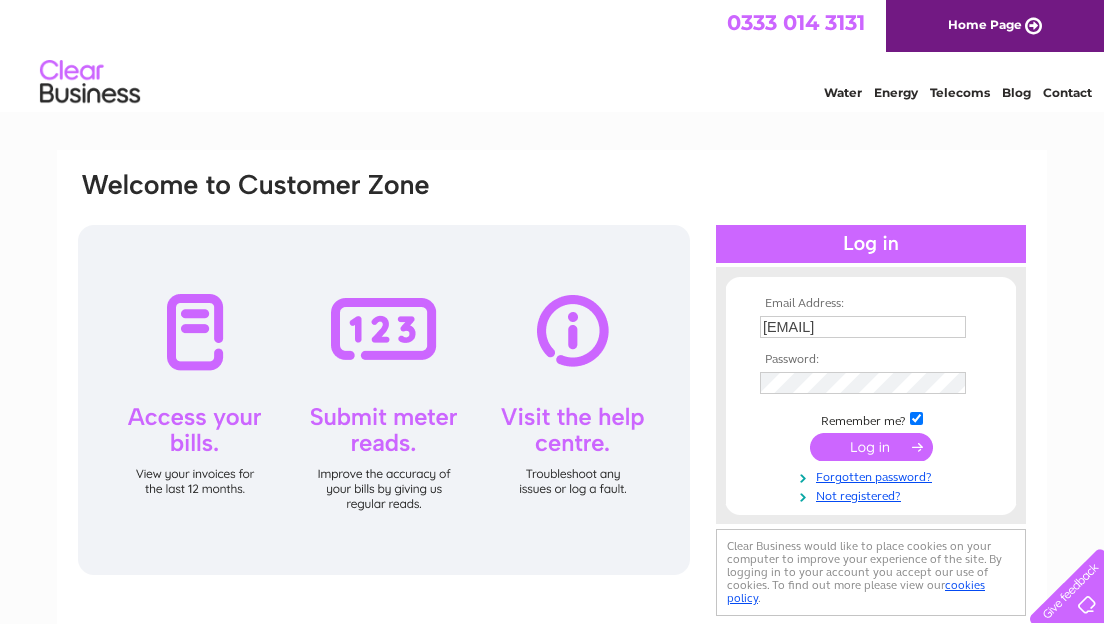 click at bounding box center (871, 447) 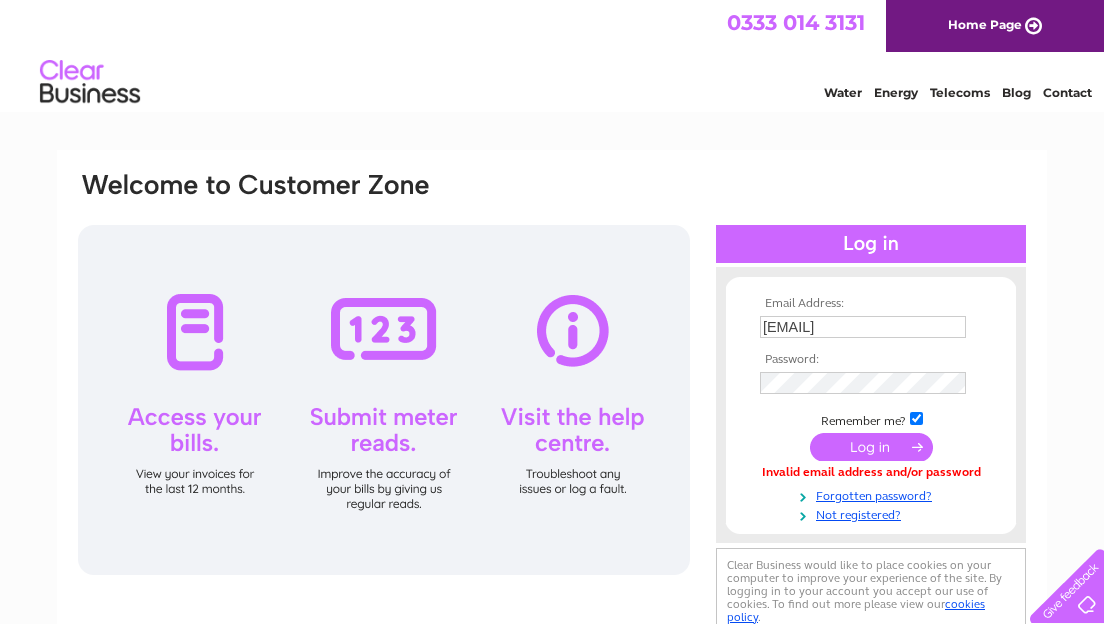 scroll, scrollTop: 0, scrollLeft: 0, axis: both 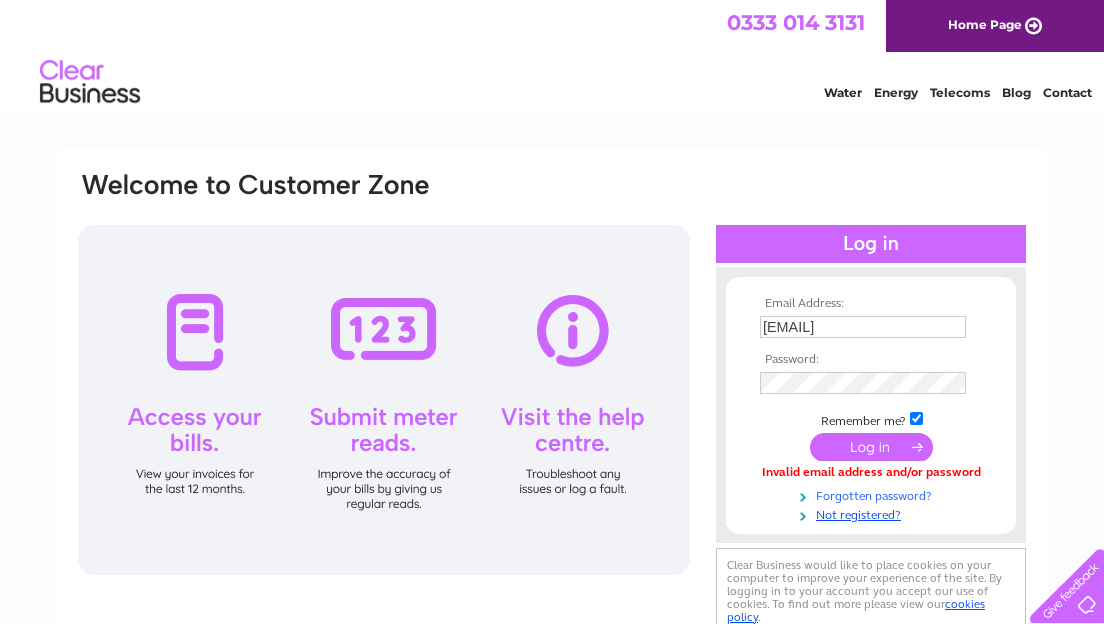 click on "Forgotten password?" at bounding box center [873, 494] 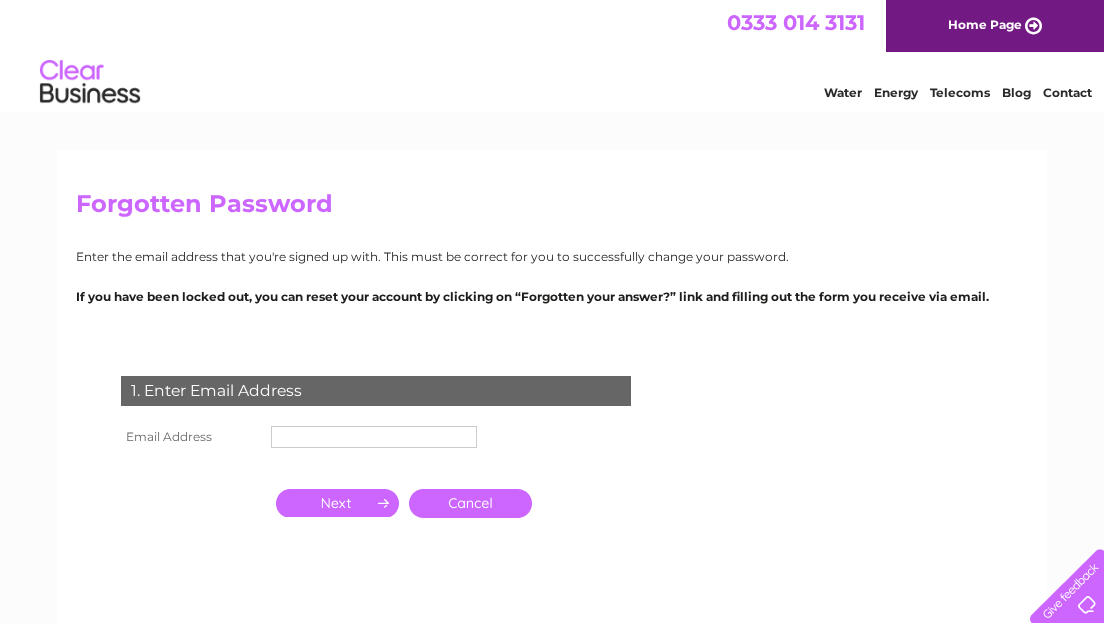 scroll, scrollTop: 0, scrollLeft: 0, axis: both 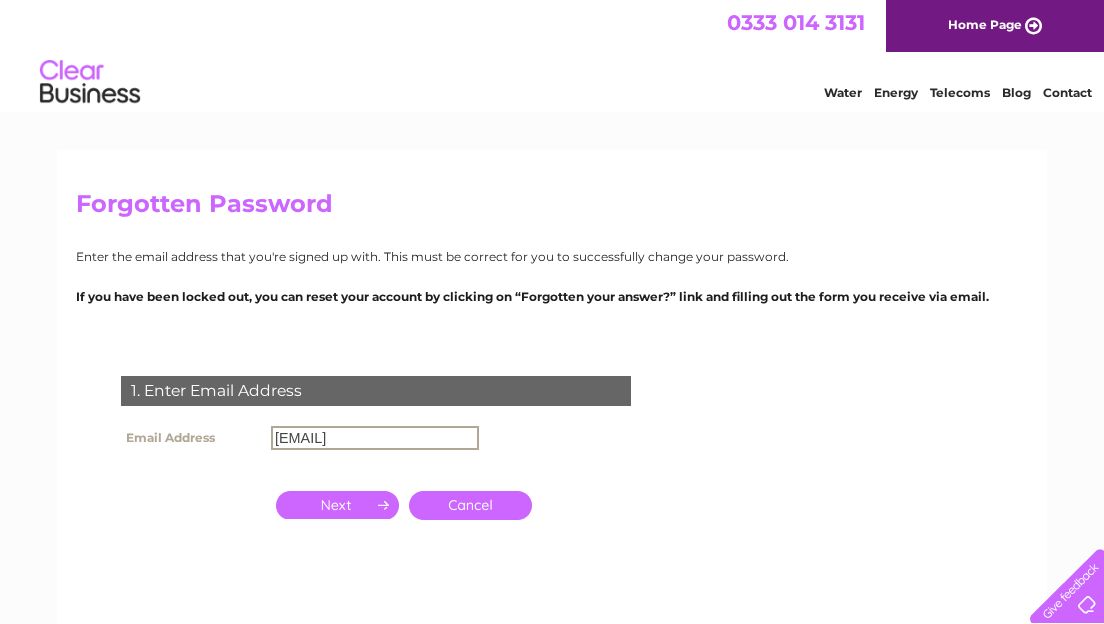 drag, startPoint x: 466, startPoint y: 435, endPoint x: 109, endPoint y: 397, distance: 359.01672 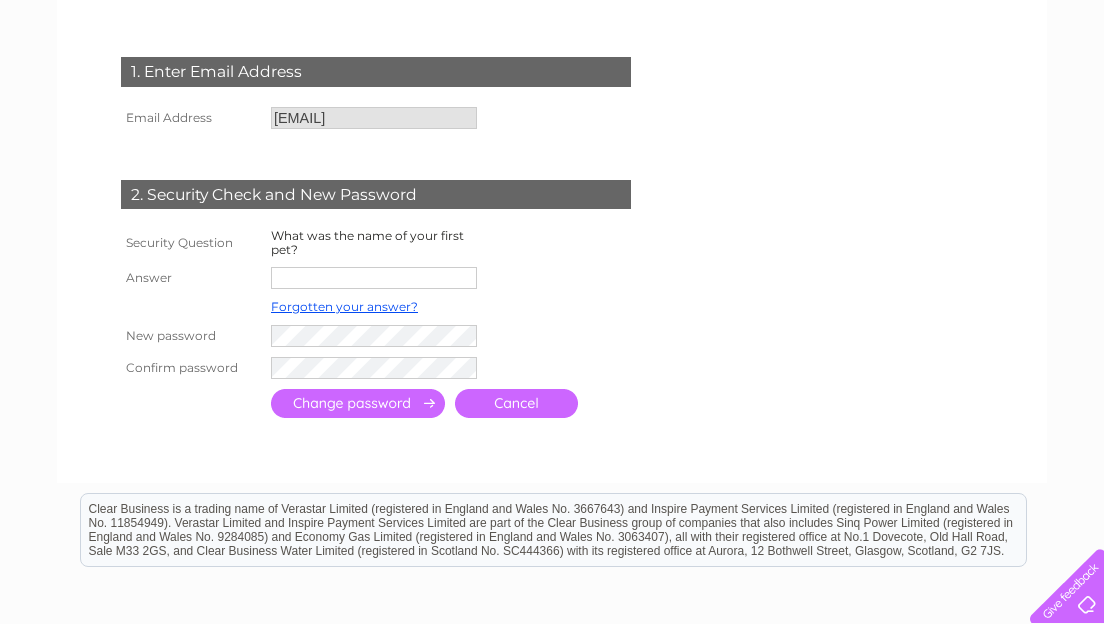 scroll, scrollTop: 331, scrollLeft: 0, axis: vertical 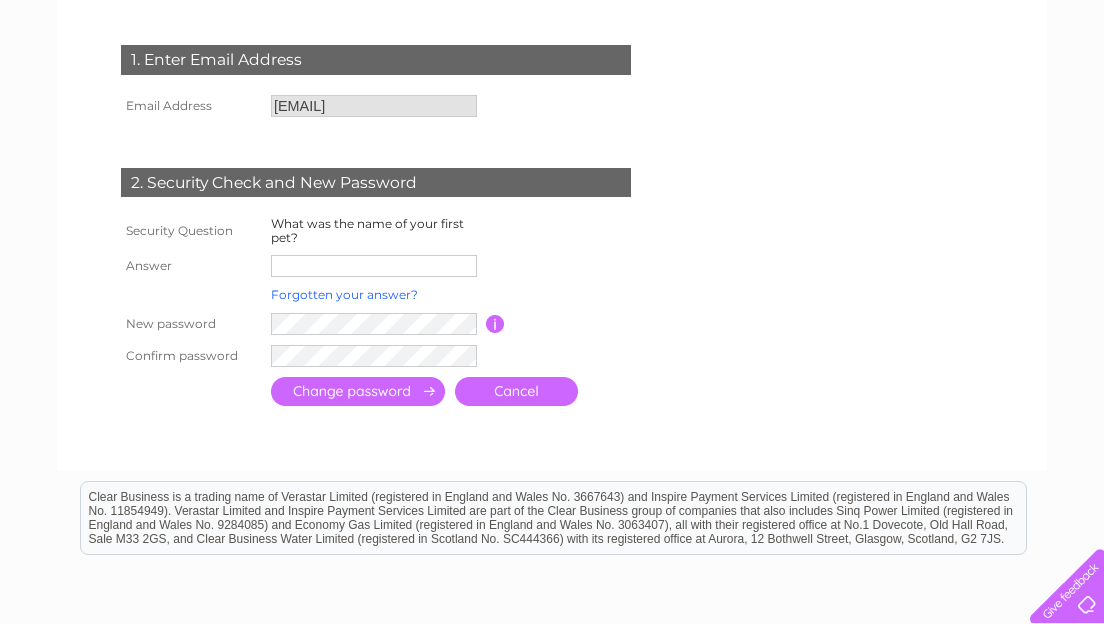 click on "Forgotten your answer?" at bounding box center (344, 294) 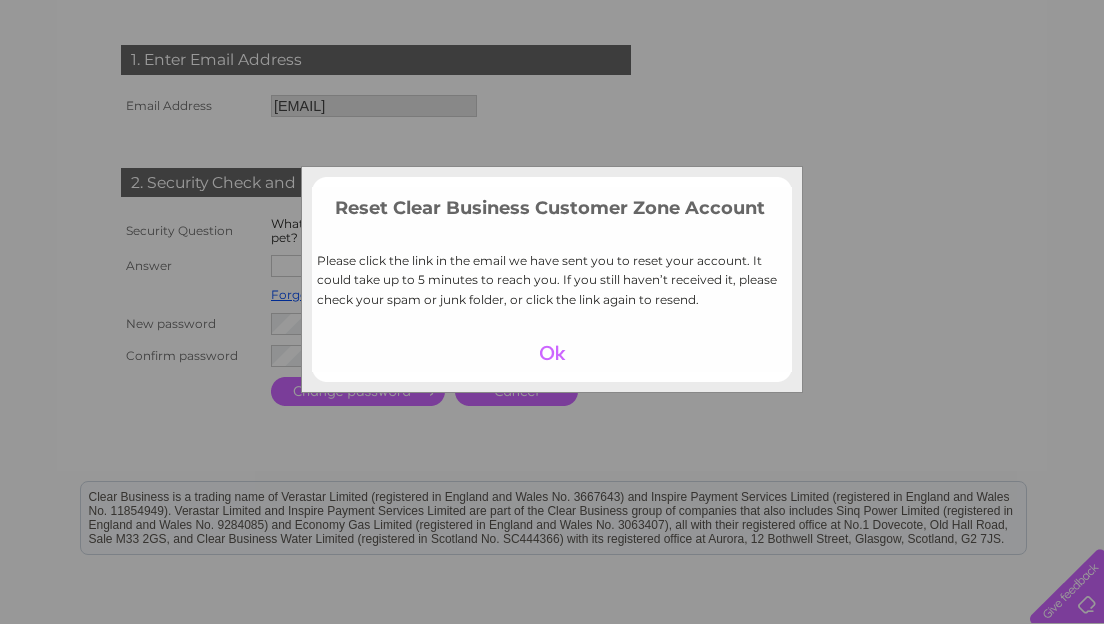 click at bounding box center (552, 353) 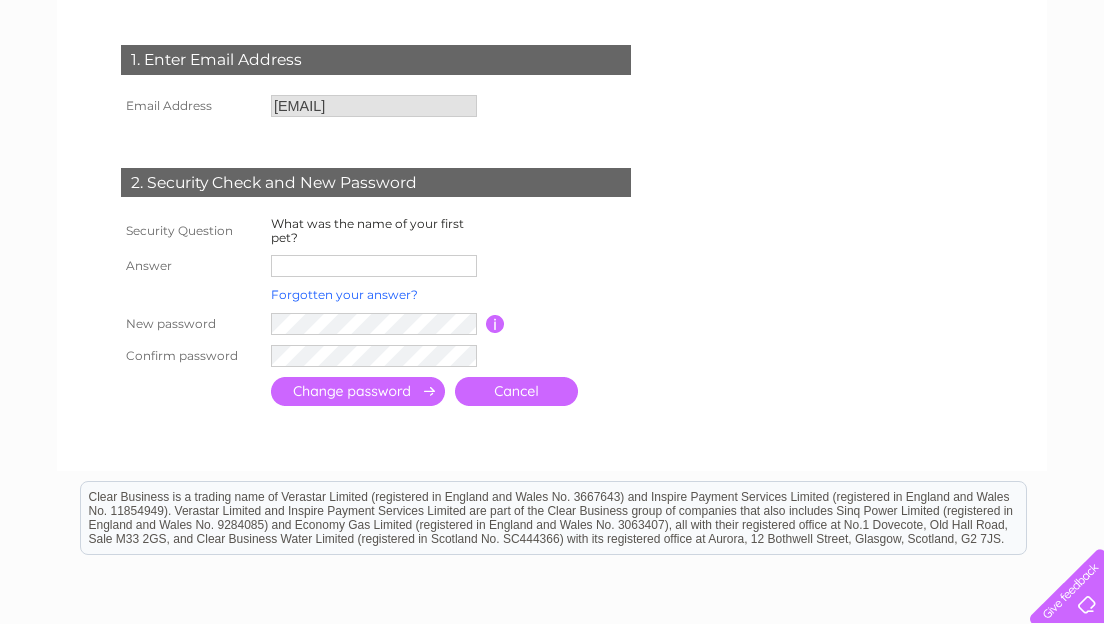 click on "Forgotten your answer?" at bounding box center (344, 294) 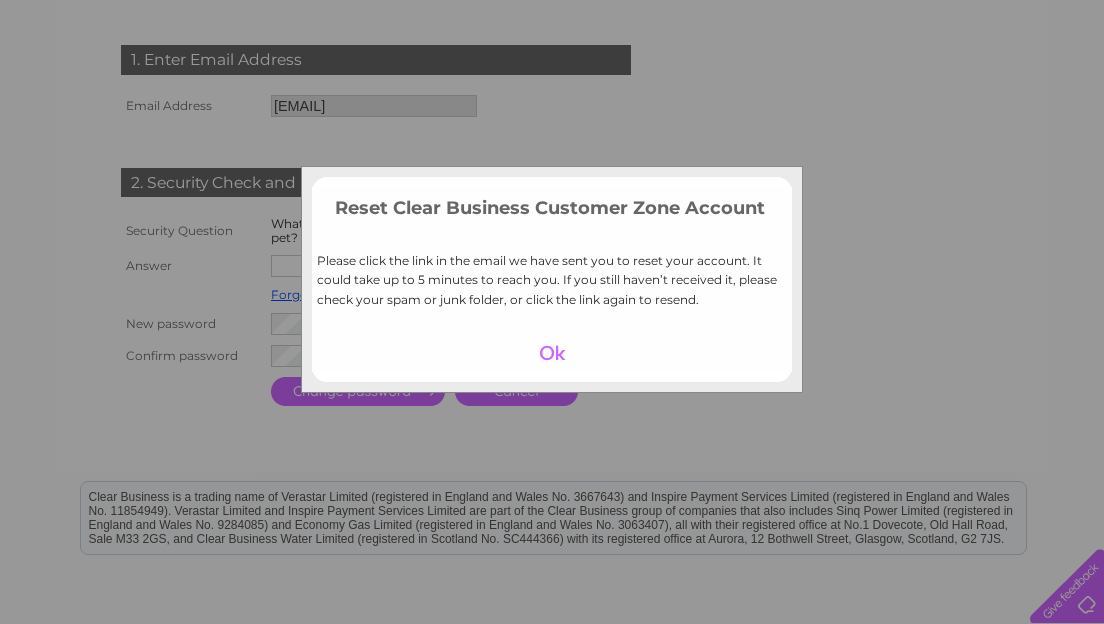 click at bounding box center [552, 353] 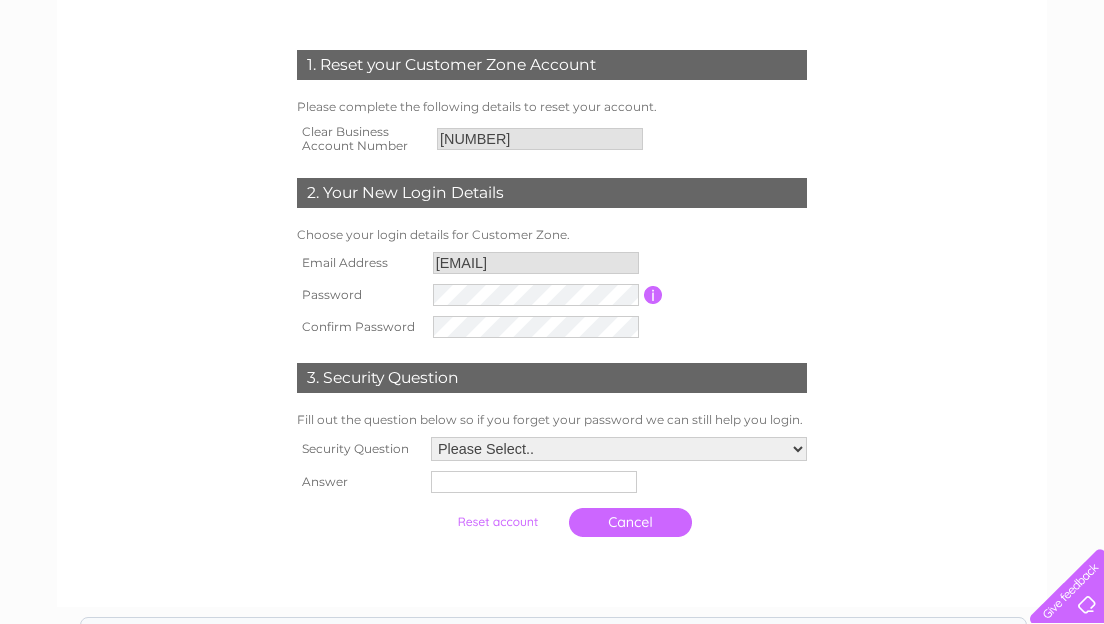 scroll, scrollTop: 268, scrollLeft: 0, axis: vertical 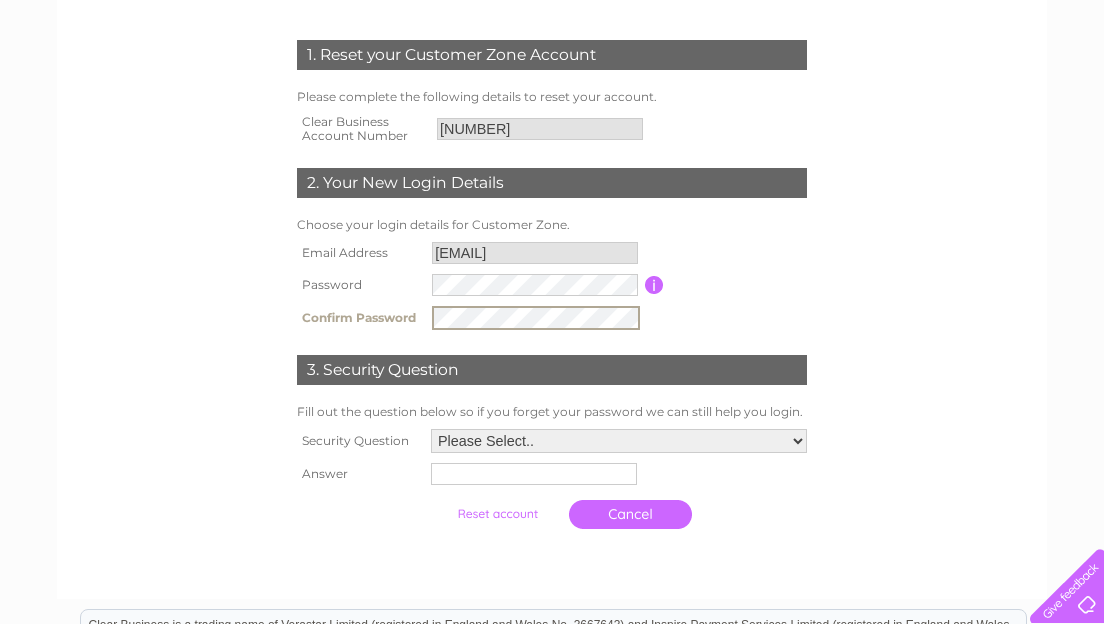 click on "Please Select..
In what town or city was your first job?
In what town or city did you meet your spouse/partner?
In what town or city did your mother and father meet?
What street did you live on as a child?
What was the name of your first pet?
Who was your childhood hero?" at bounding box center [619, 441] 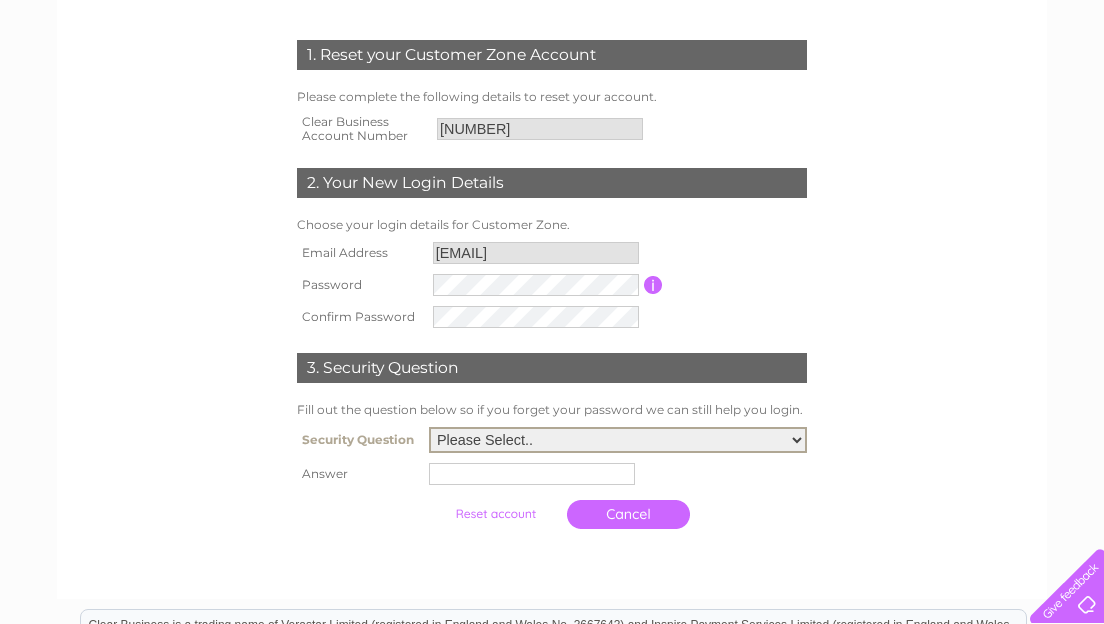select on "5" 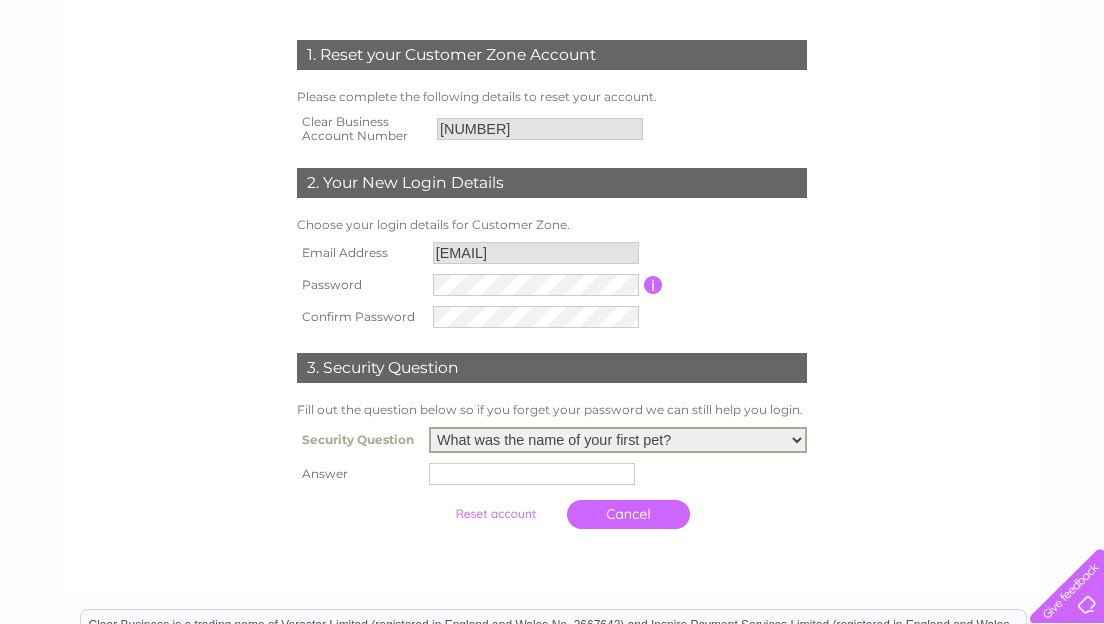 click at bounding box center [532, 474] 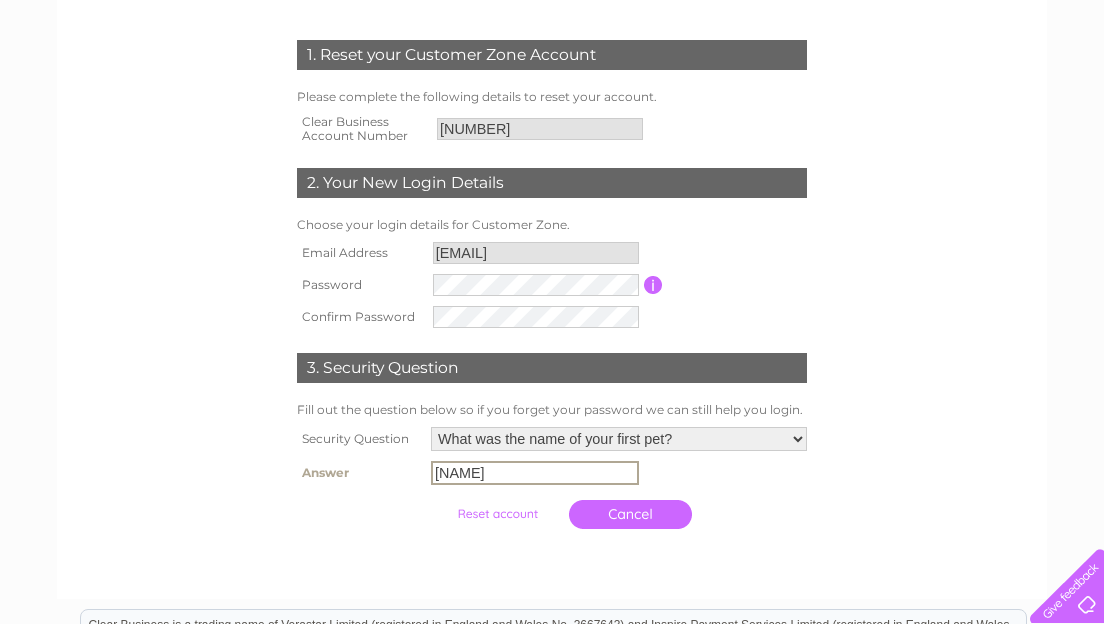 type on "[NAME]" 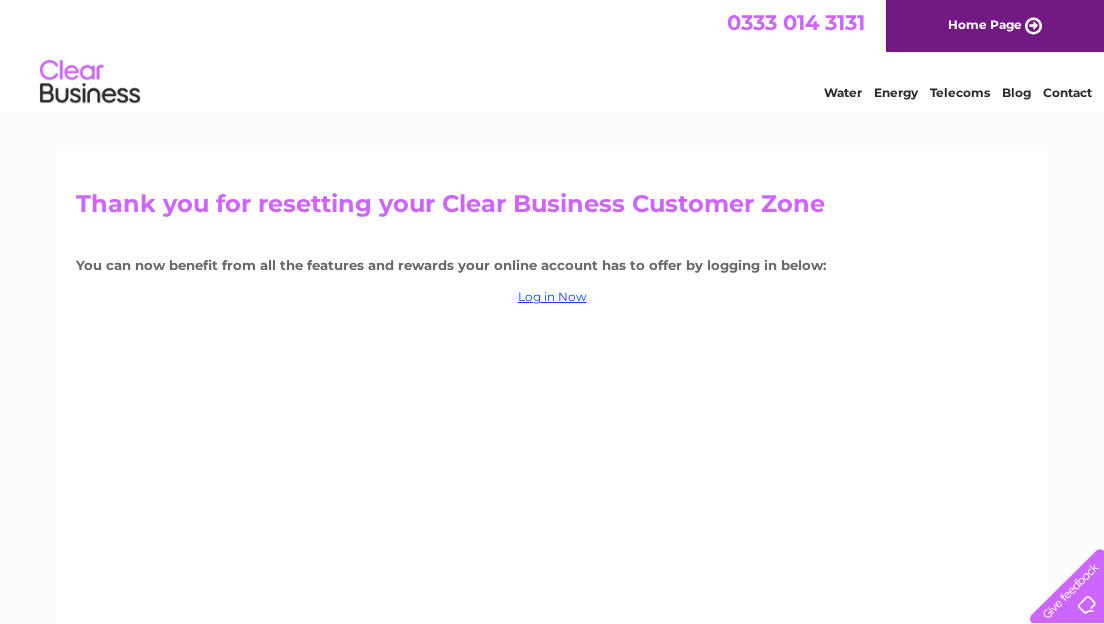 scroll, scrollTop: 0, scrollLeft: 0, axis: both 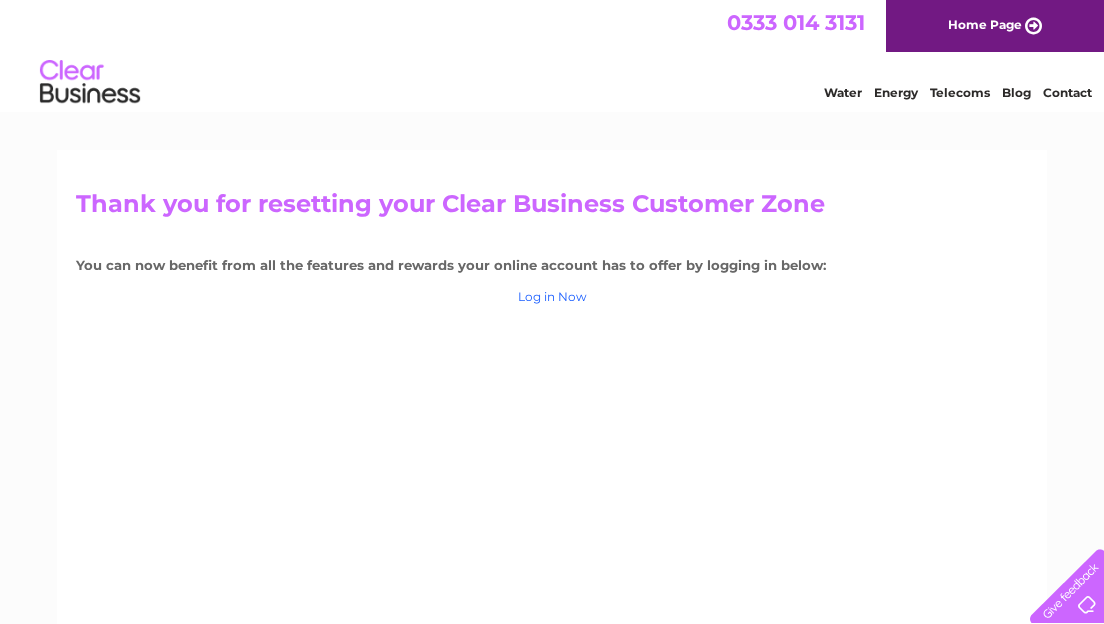 click on "Log in Now" at bounding box center (552, 296) 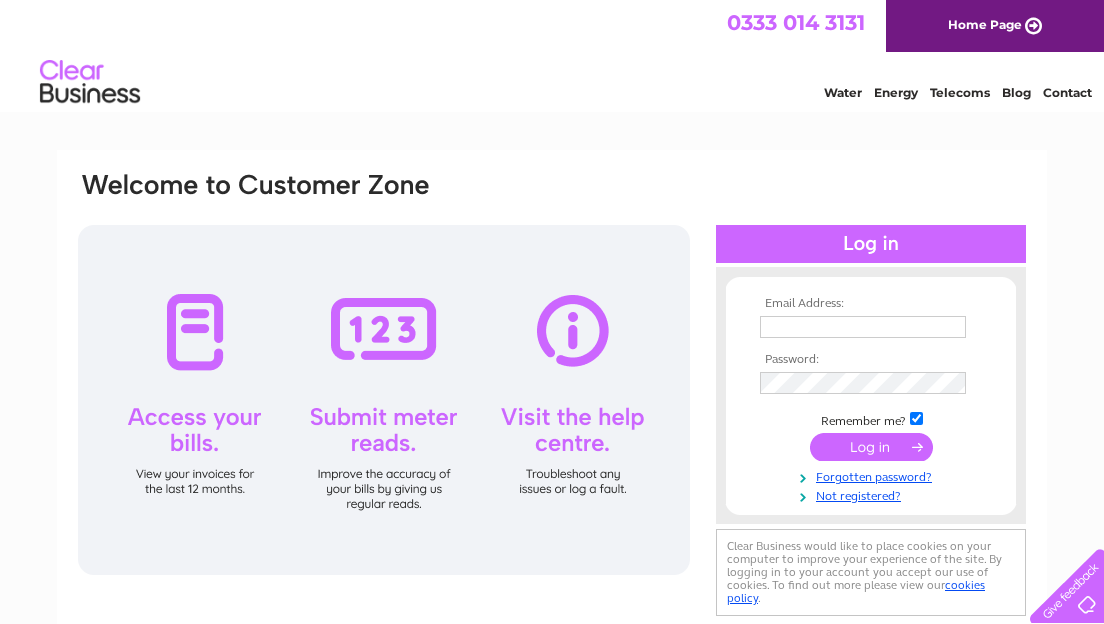 scroll, scrollTop: 0, scrollLeft: 0, axis: both 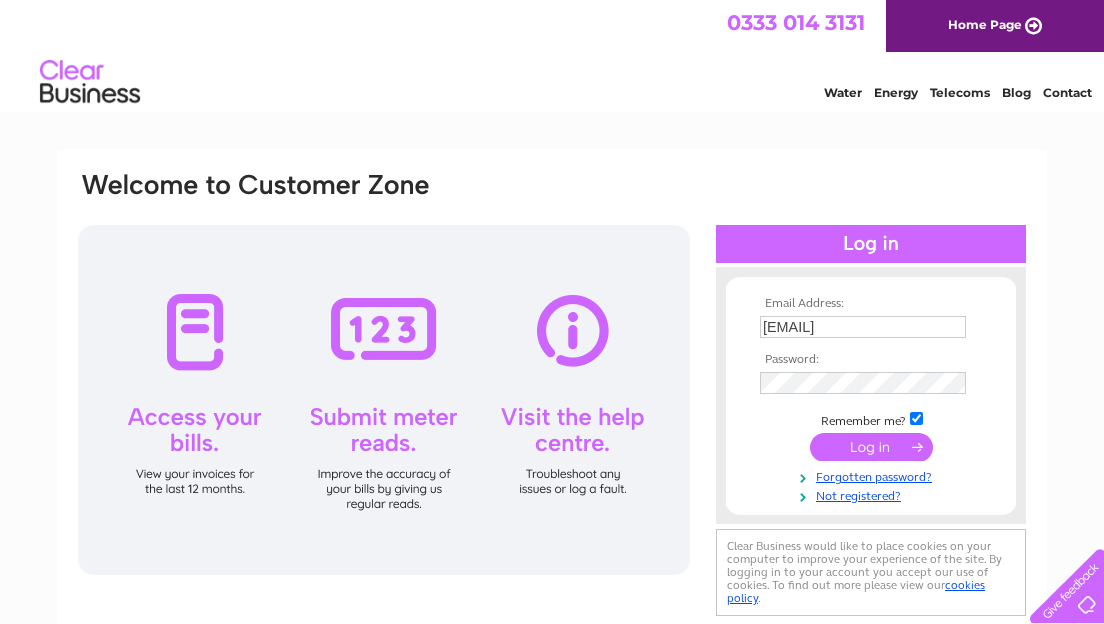 click at bounding box center [871, 447] 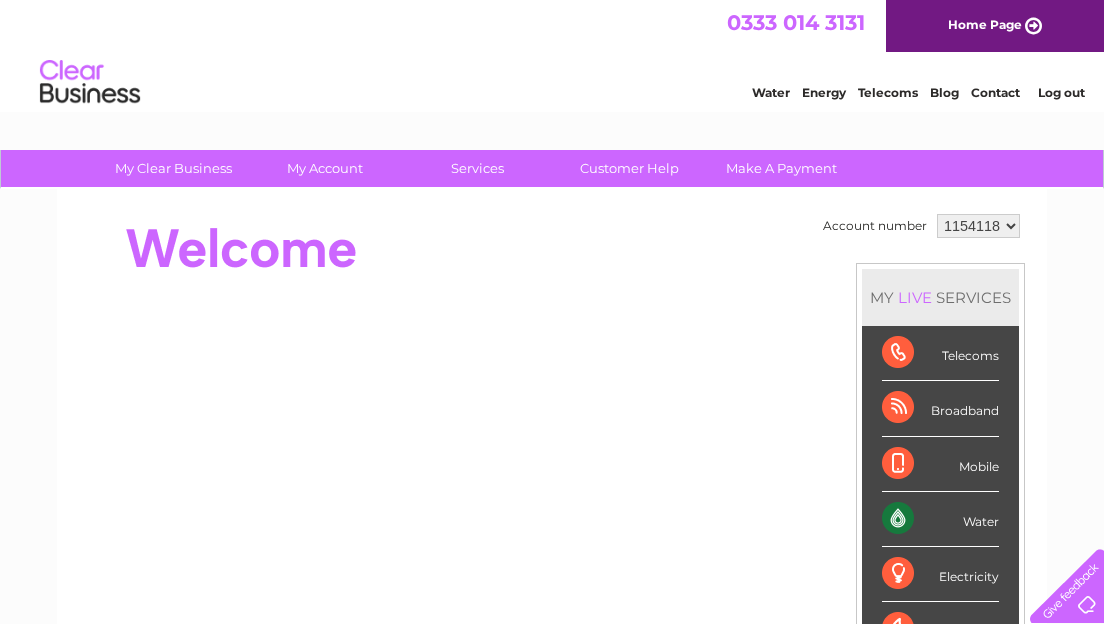 scroll, scrollTop: 0, scrollLeft: 0, axis: both 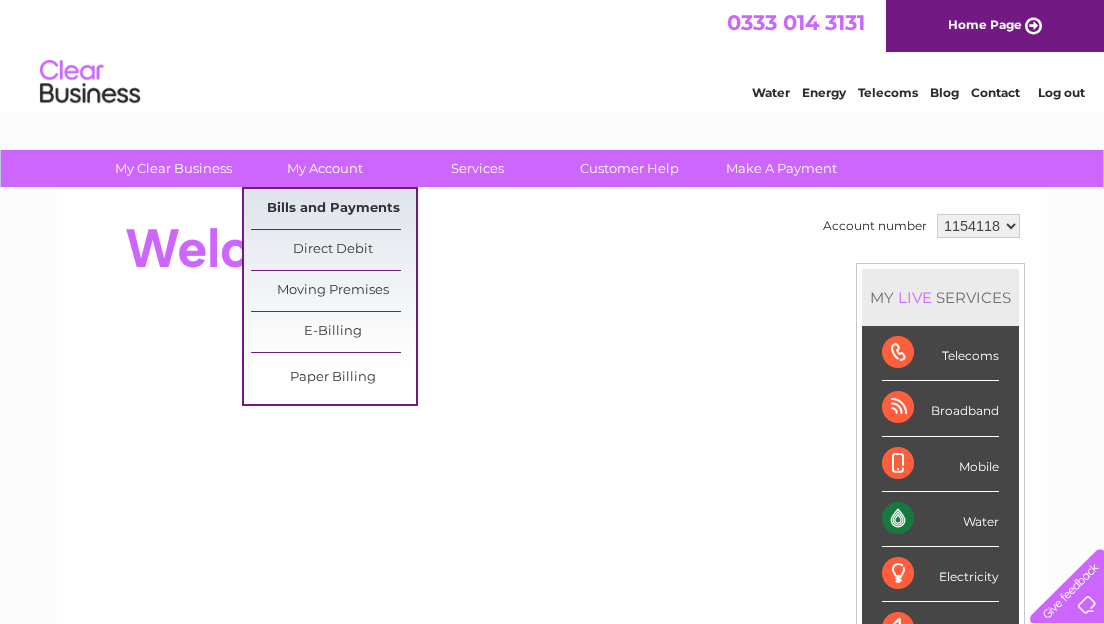 click on "Bills and Payments" at bounding box center (333, 209) 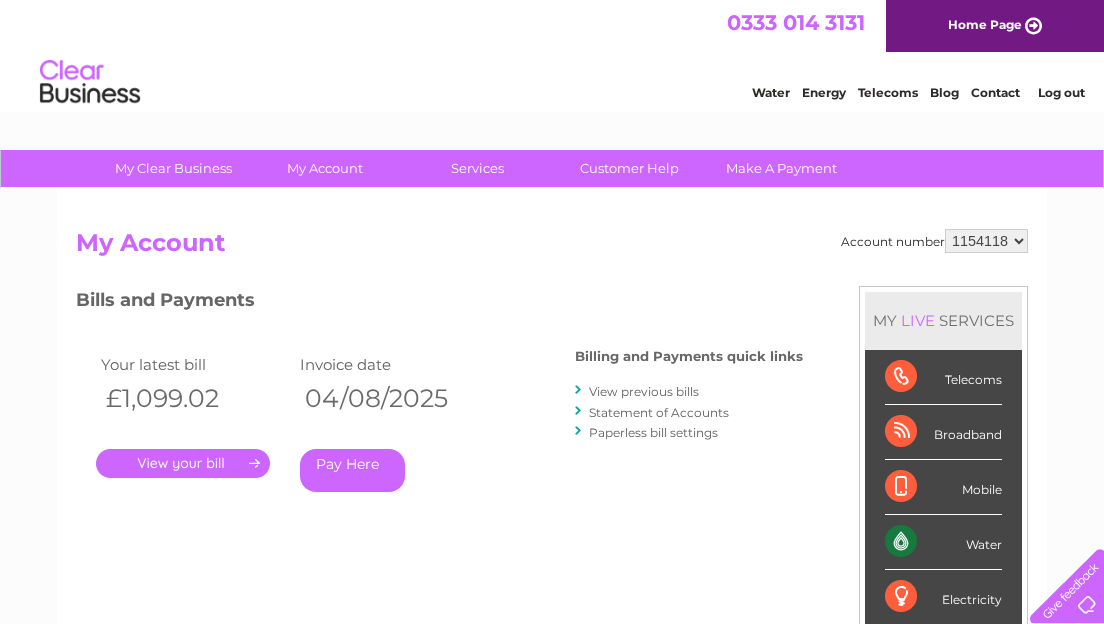 scroll, scrollTop: 0, scrollLeft: 0, axis: both 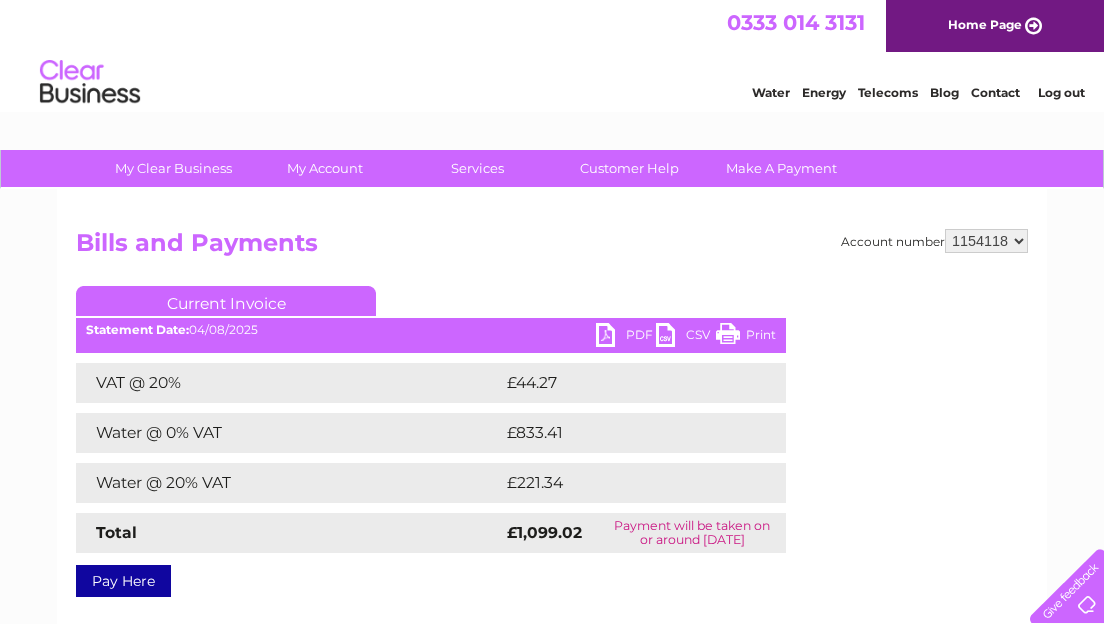 click on "PDF" at bounding box center (626, 337) 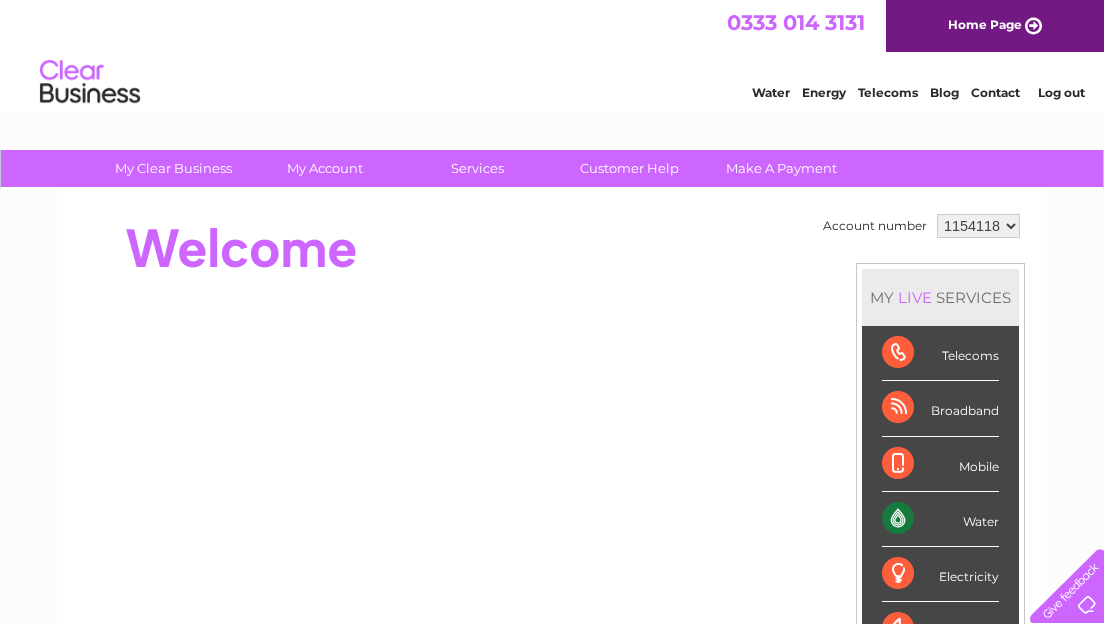 scroll, scrollTop: 0, scrollLeft: 0, axis: both 